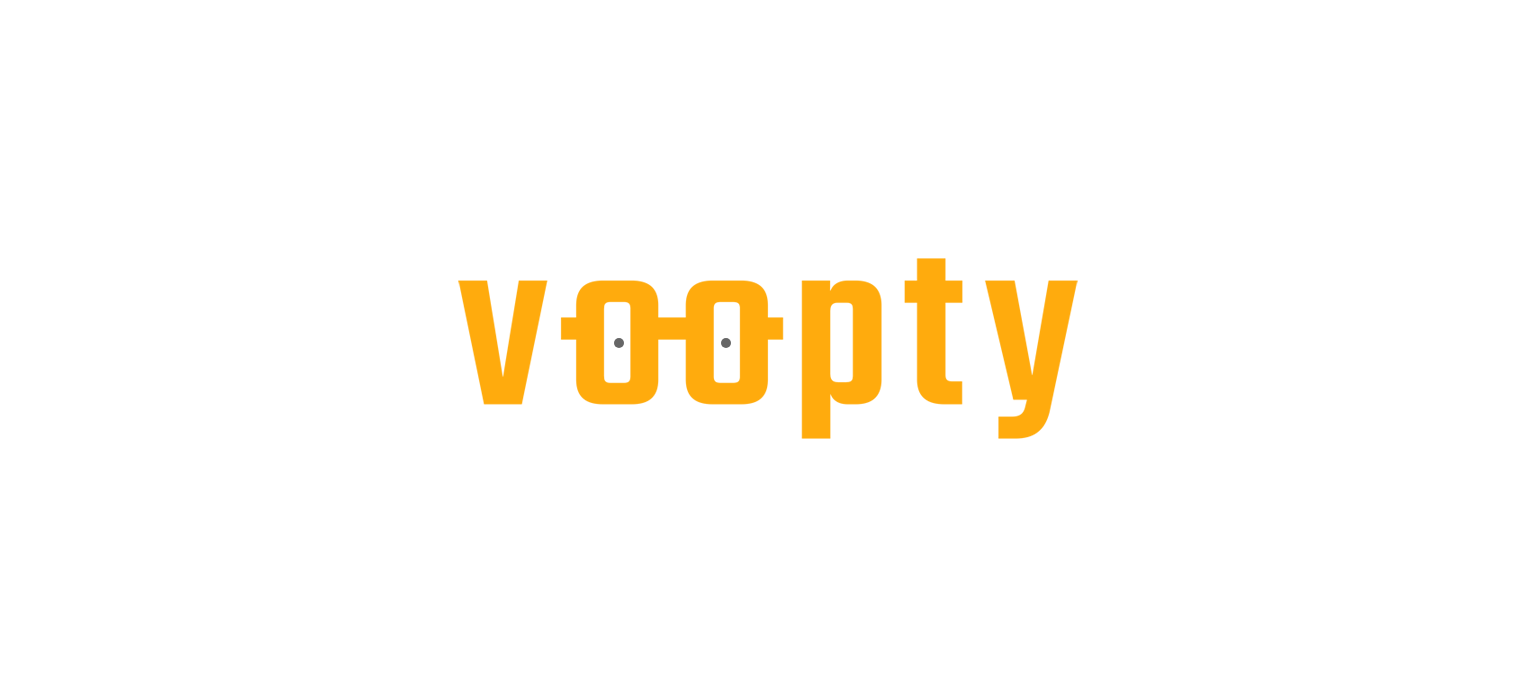 scroll, scrollTop: 0, scrollLeft: 0, axis: both 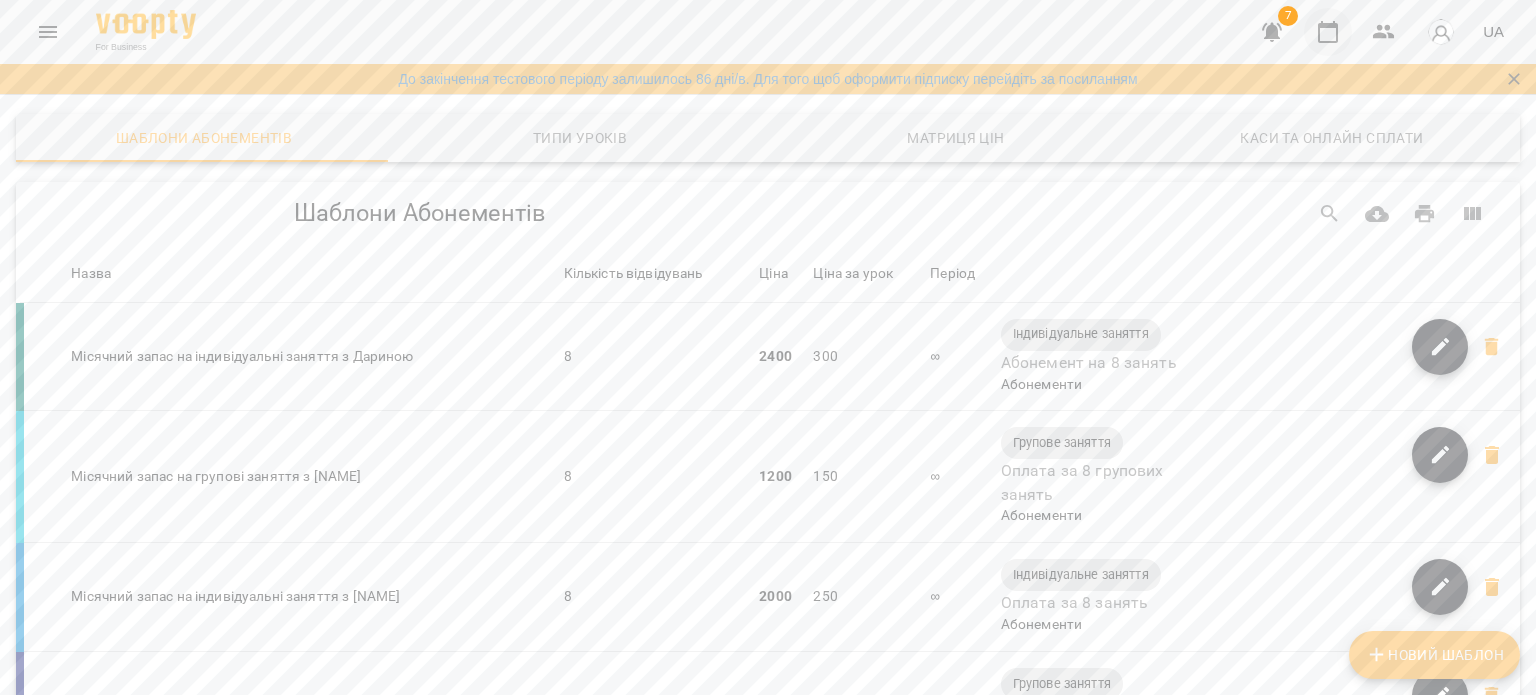 click 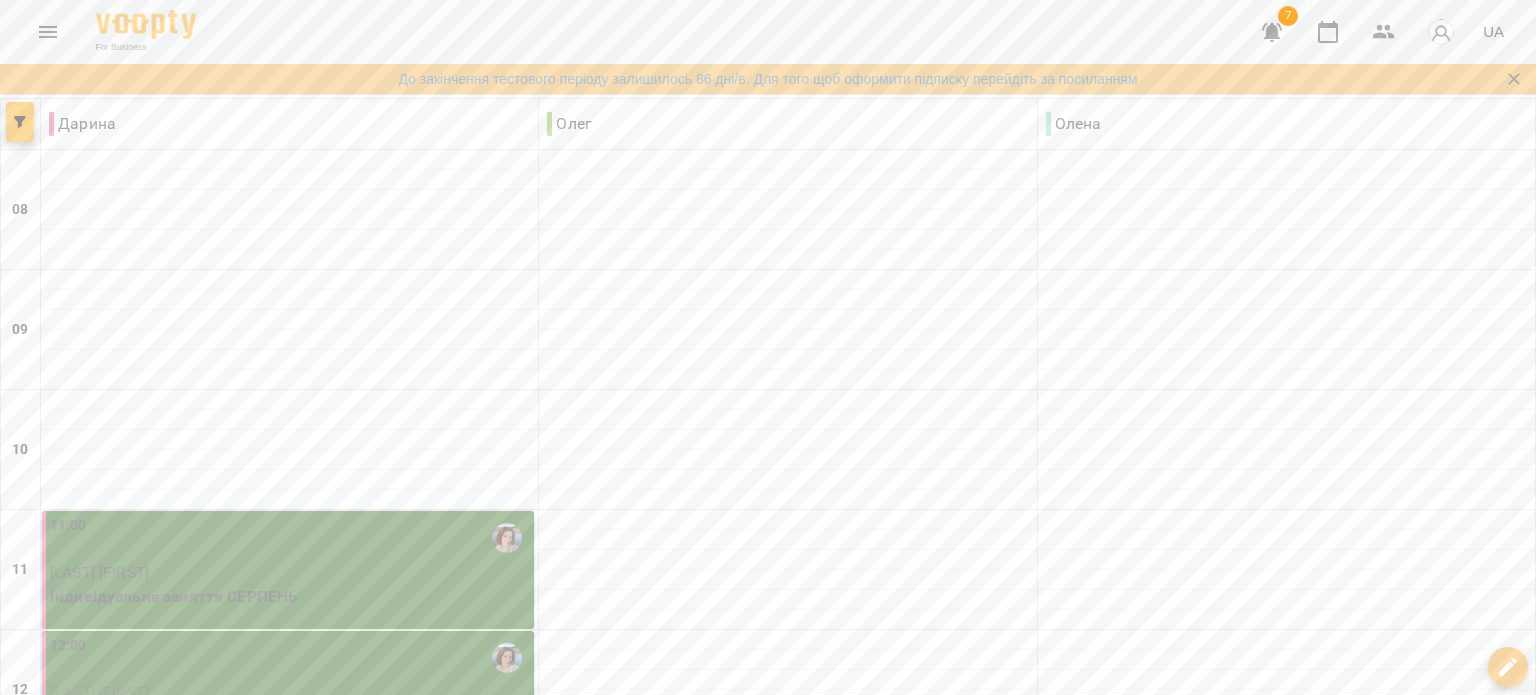 click at bounding box center (1272, 32) 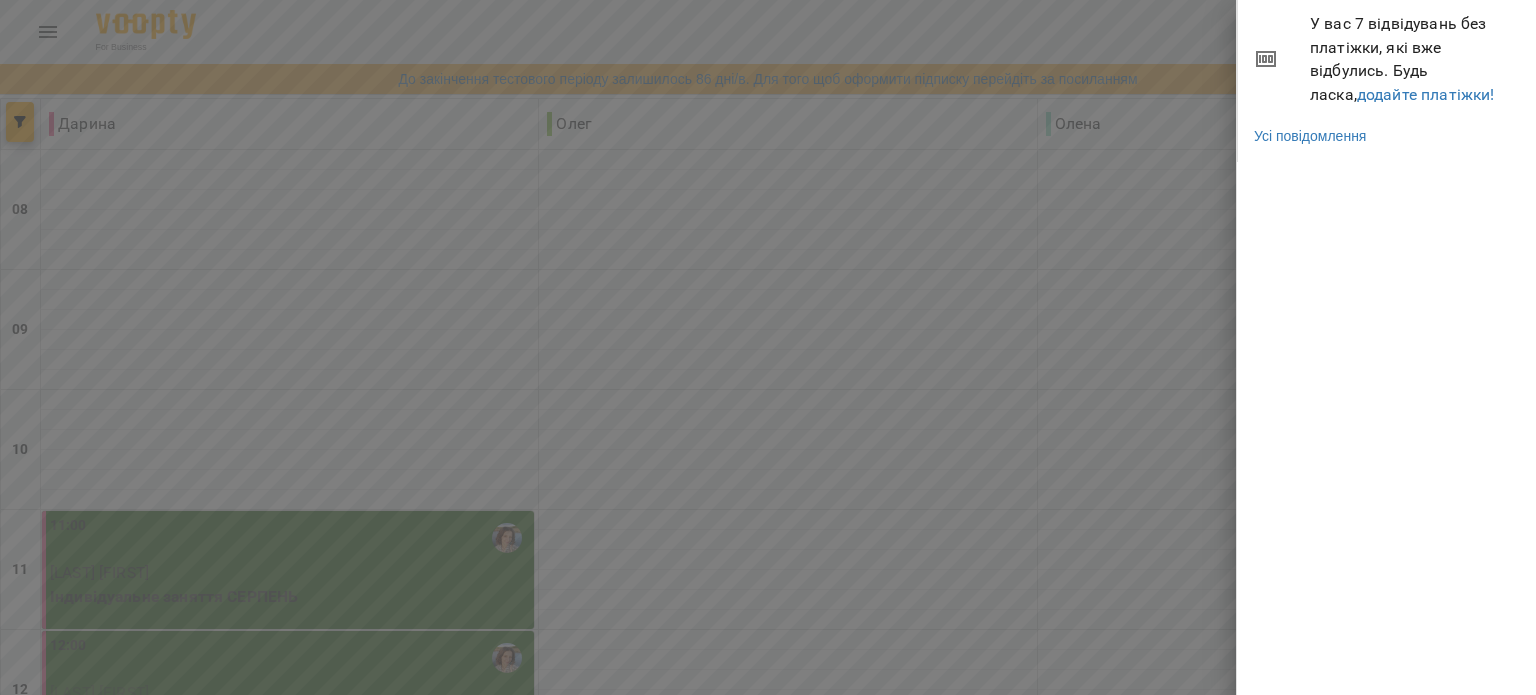 click on "У вас 7 відвідувань без платіжки, які вже відбулись. Будь ласка,  додайте платіжки!" at bounding box center (1415, 59) 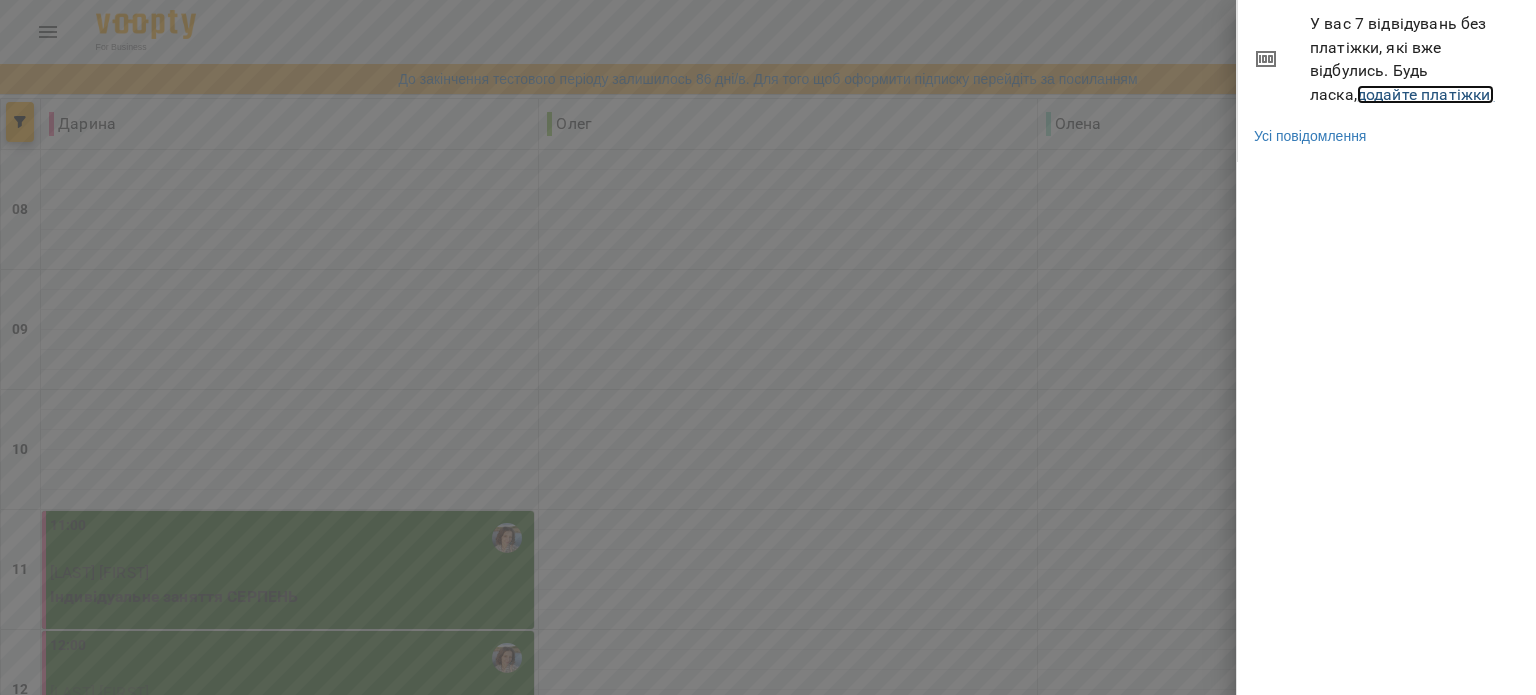 click on "додайте платіжки!" at bounding box center [1426, 94] 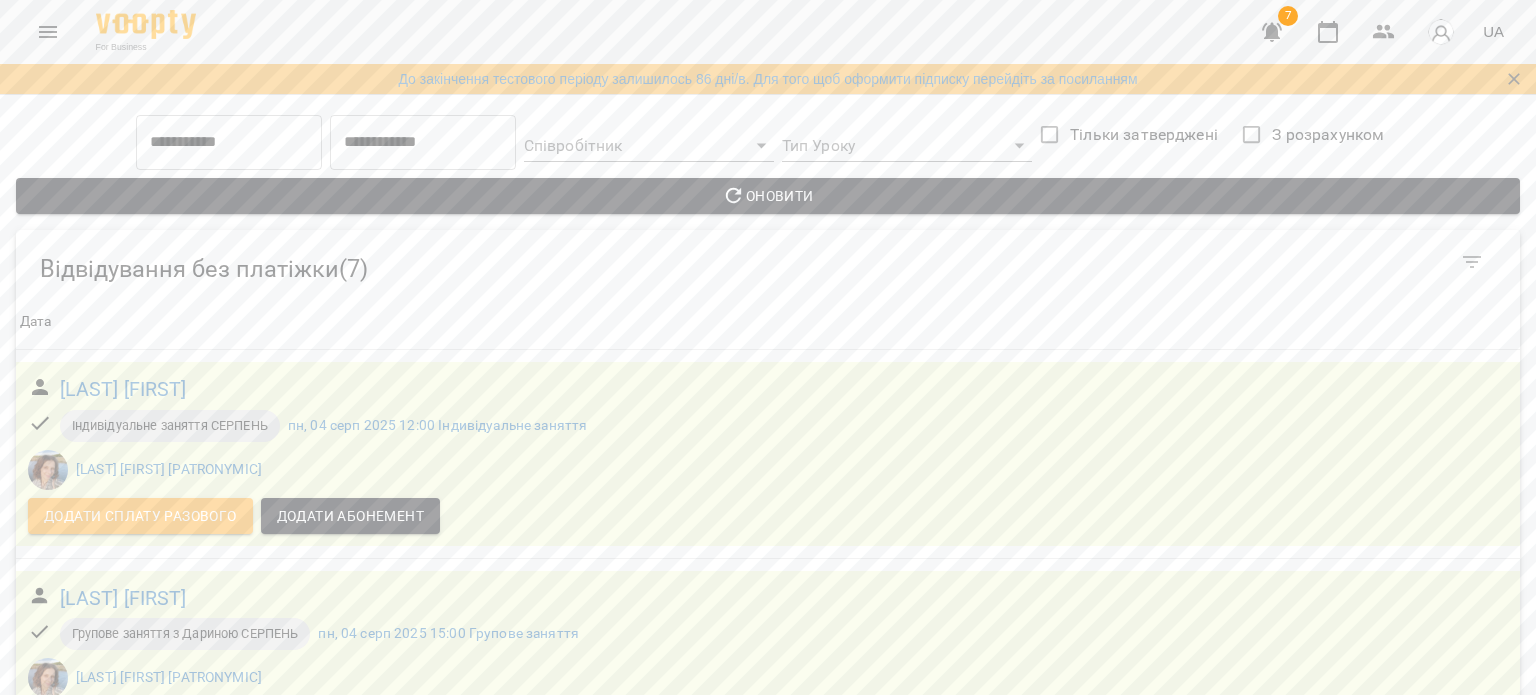 scroll, scrollTop: 728, scrollLeft: 0, axis: vertical 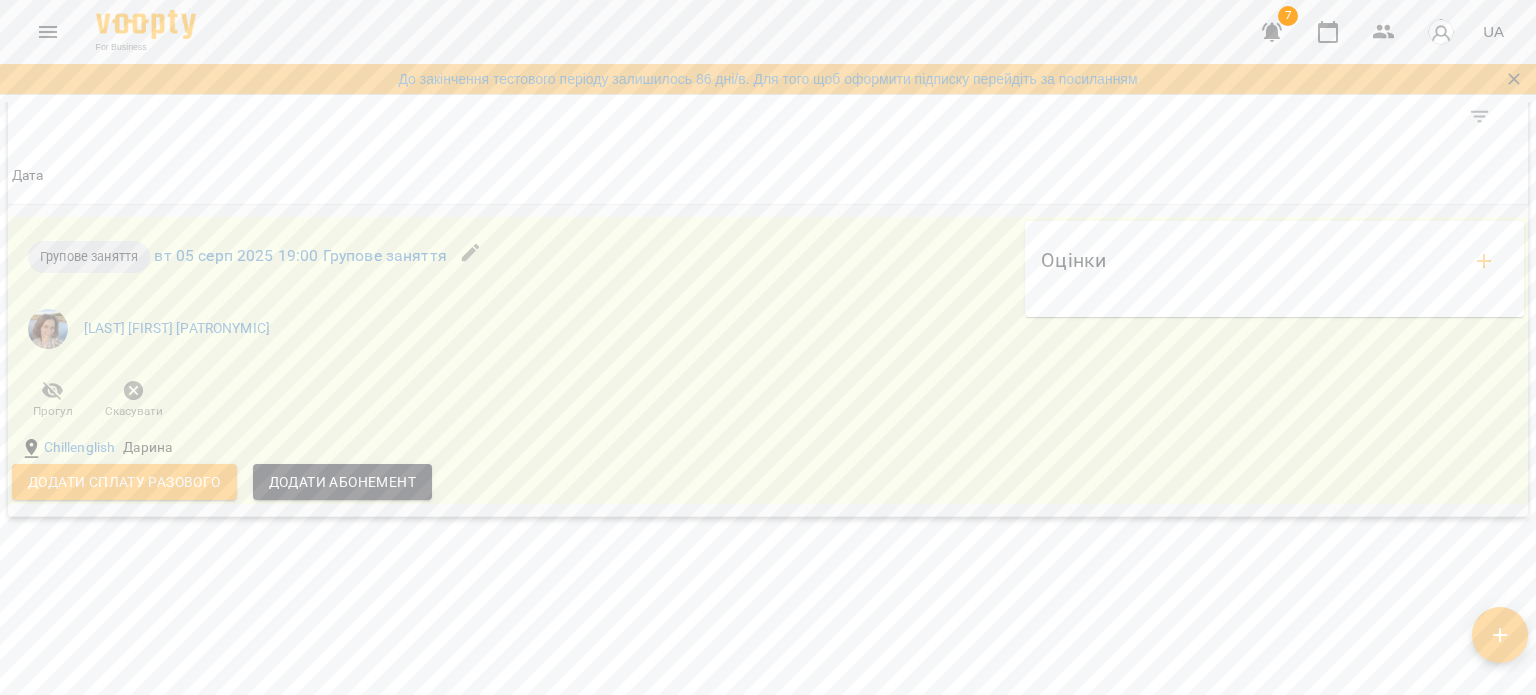 click 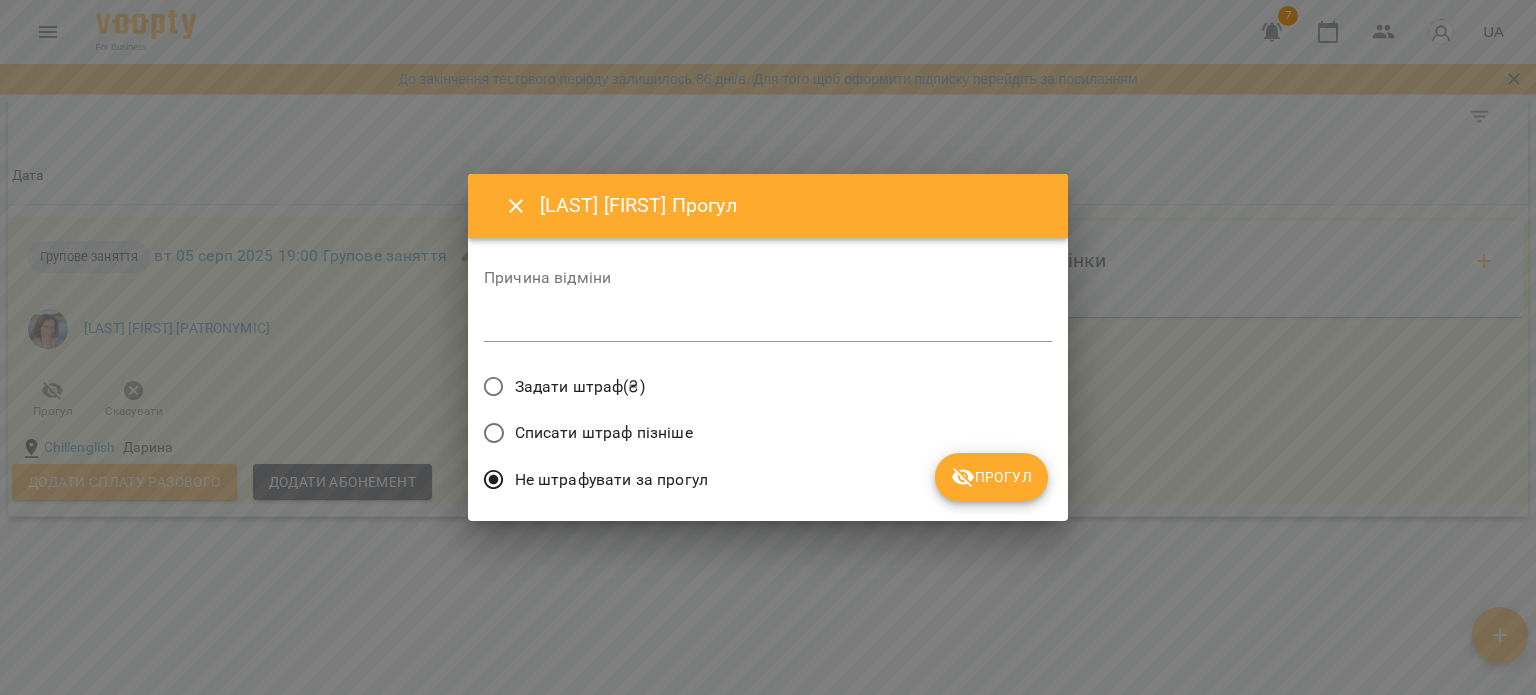 click on "Прогул" at bounding box center [991, 477] 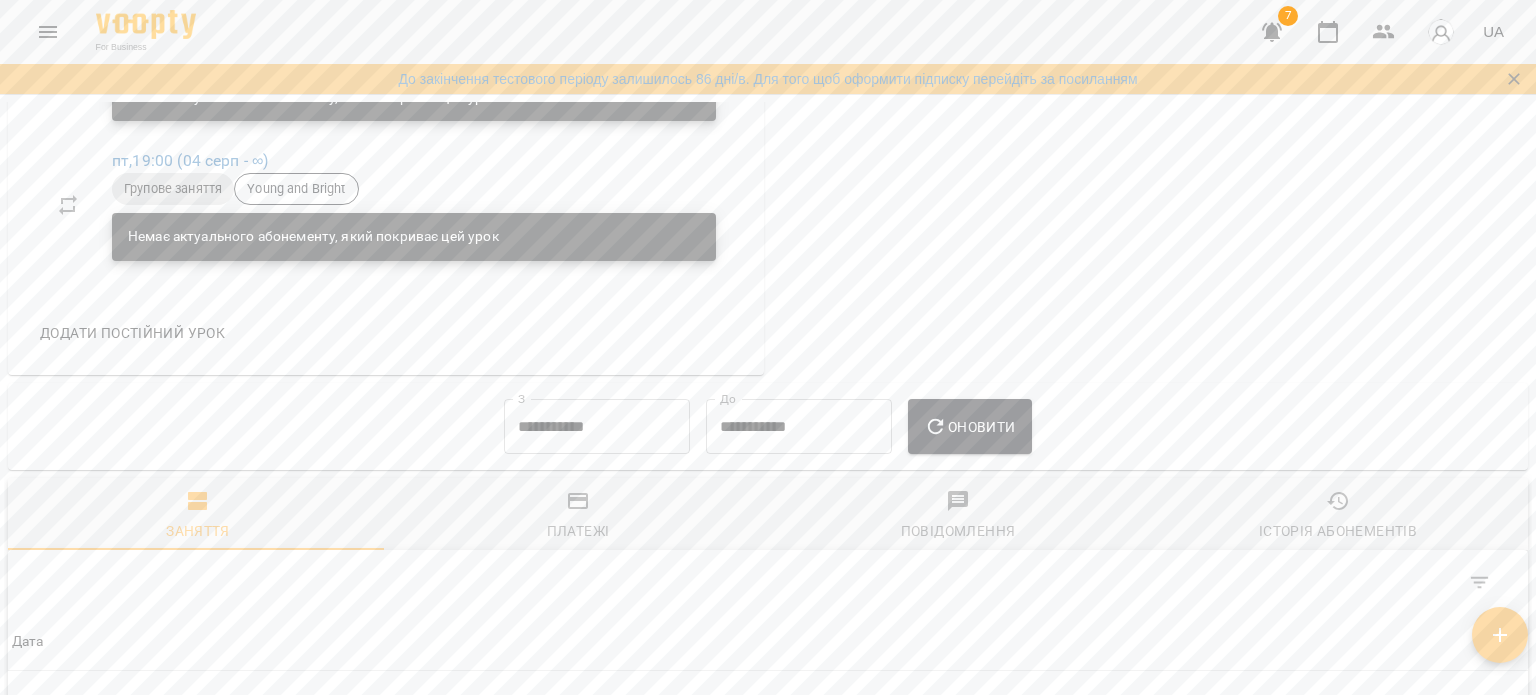 scroll, scrollTop: 1012, scrollLeft: 0, axis: vertical 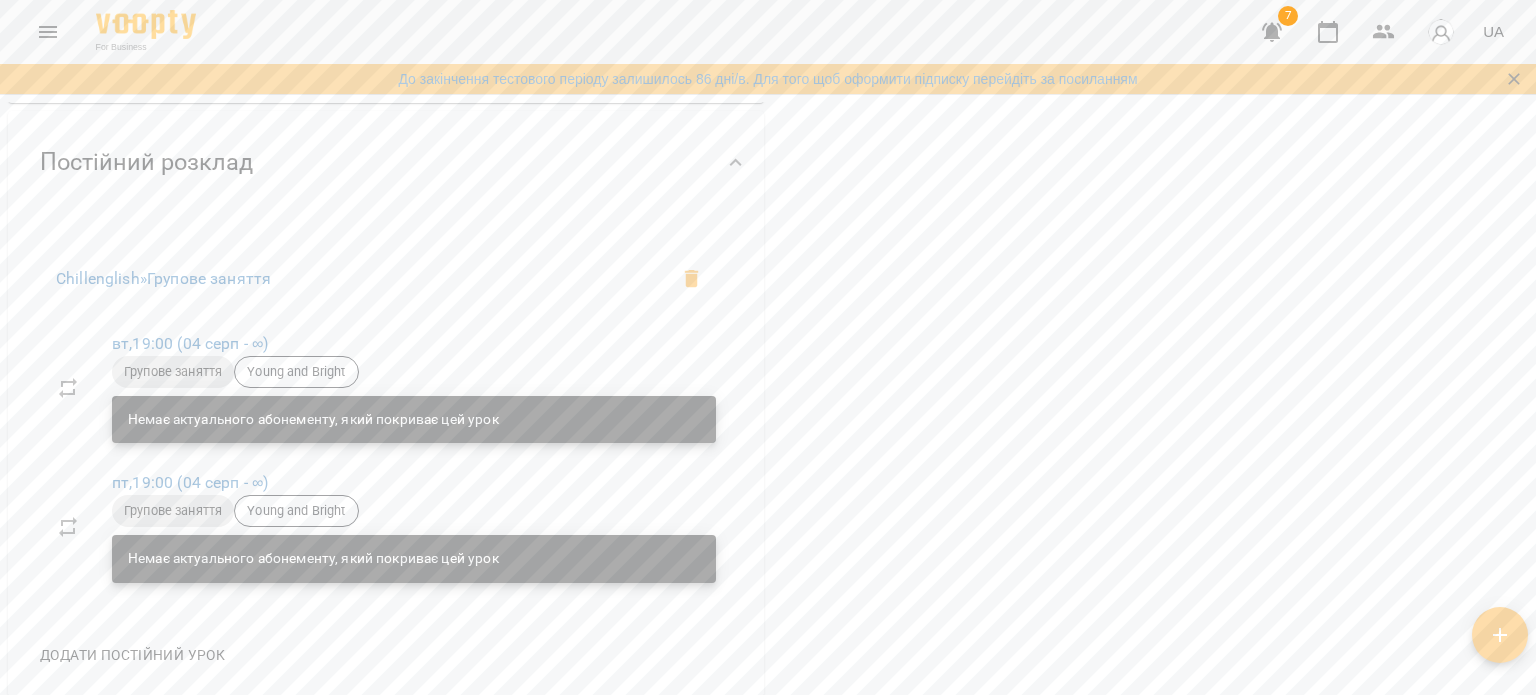 click on "7" at bounding box center [1288, 16] 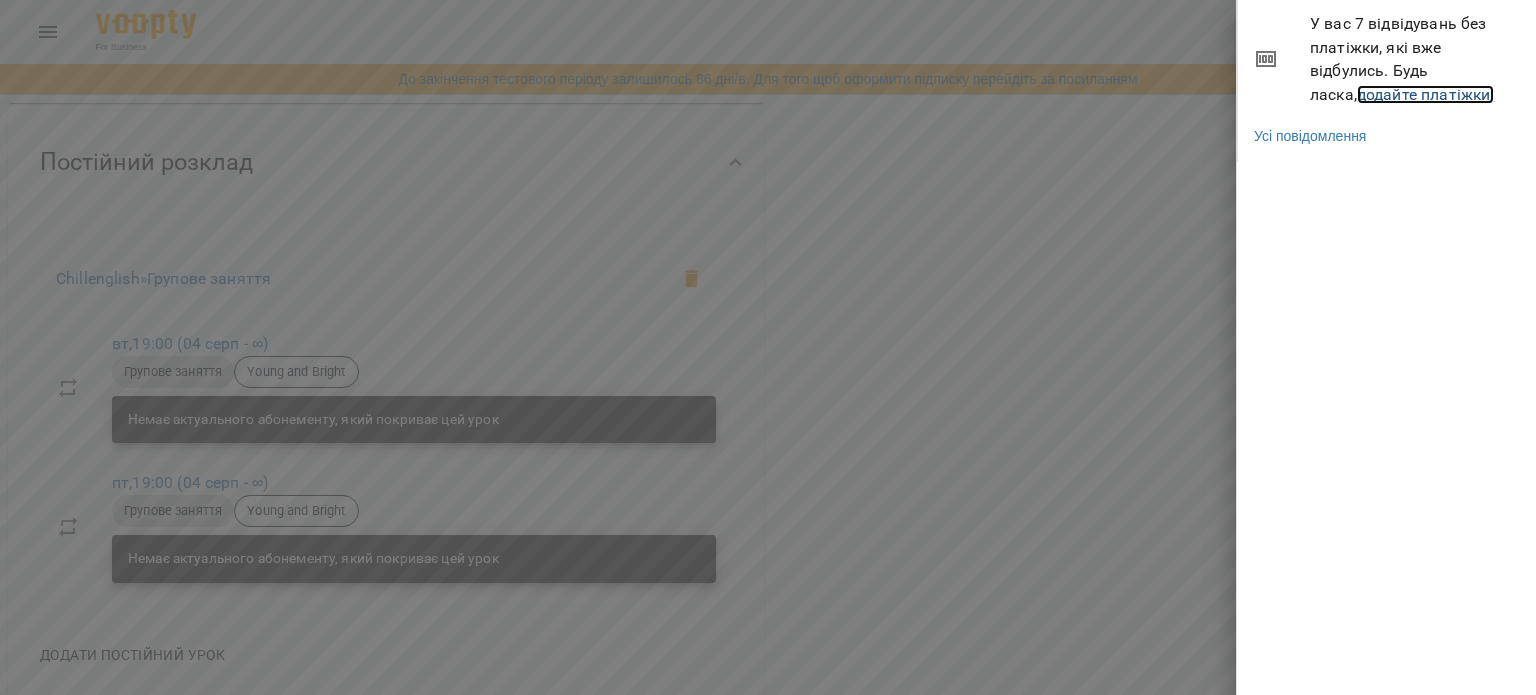 click on "додайте платіжки!" at bounding box center [1426, 94] 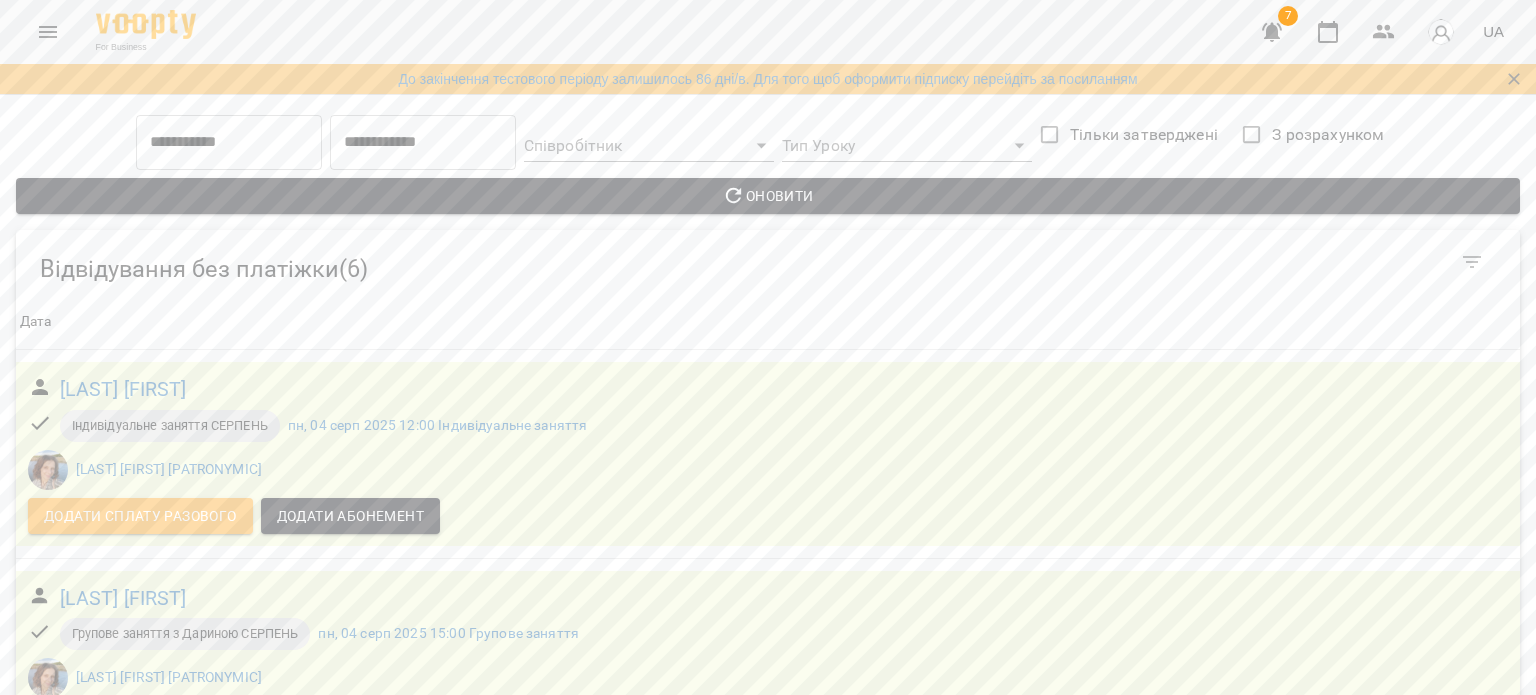 scroll, scrollTop: 920, scrollLeft: 0, axis: vertical 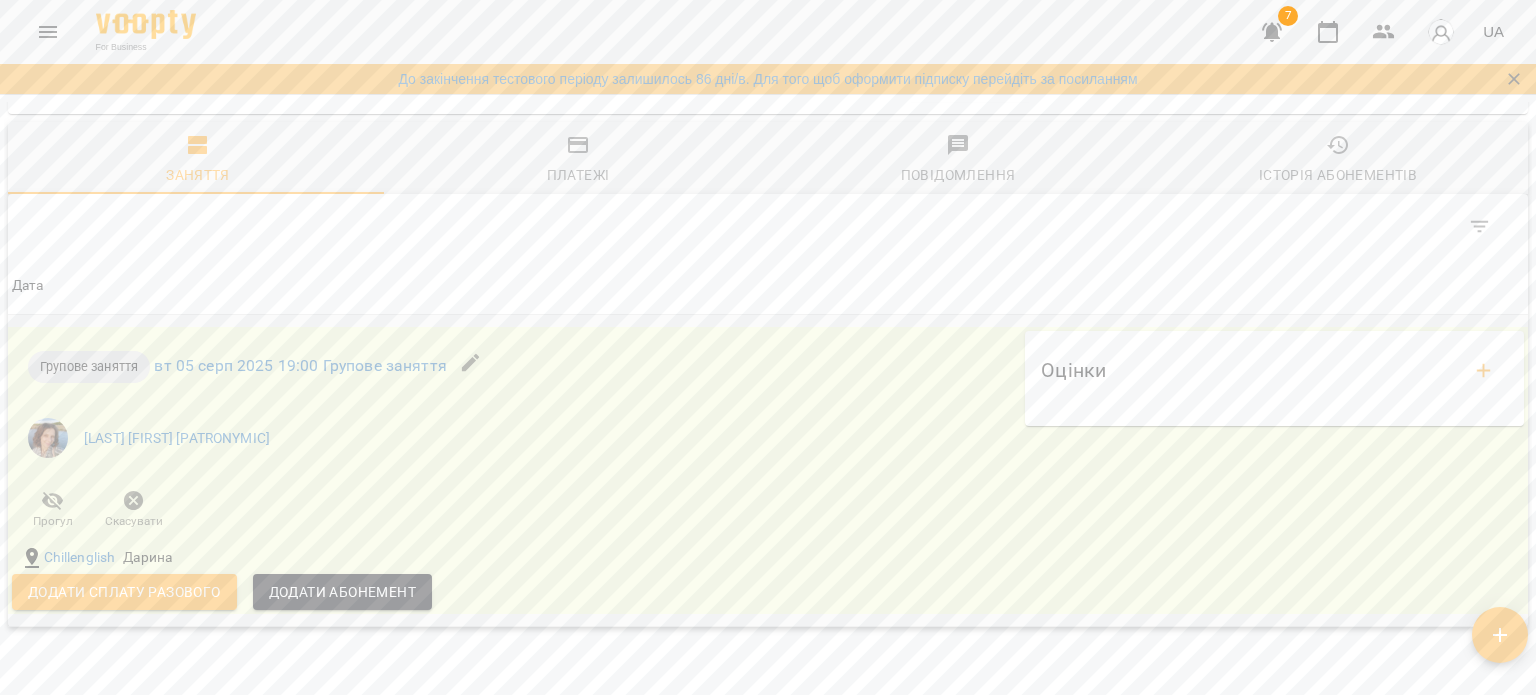 click 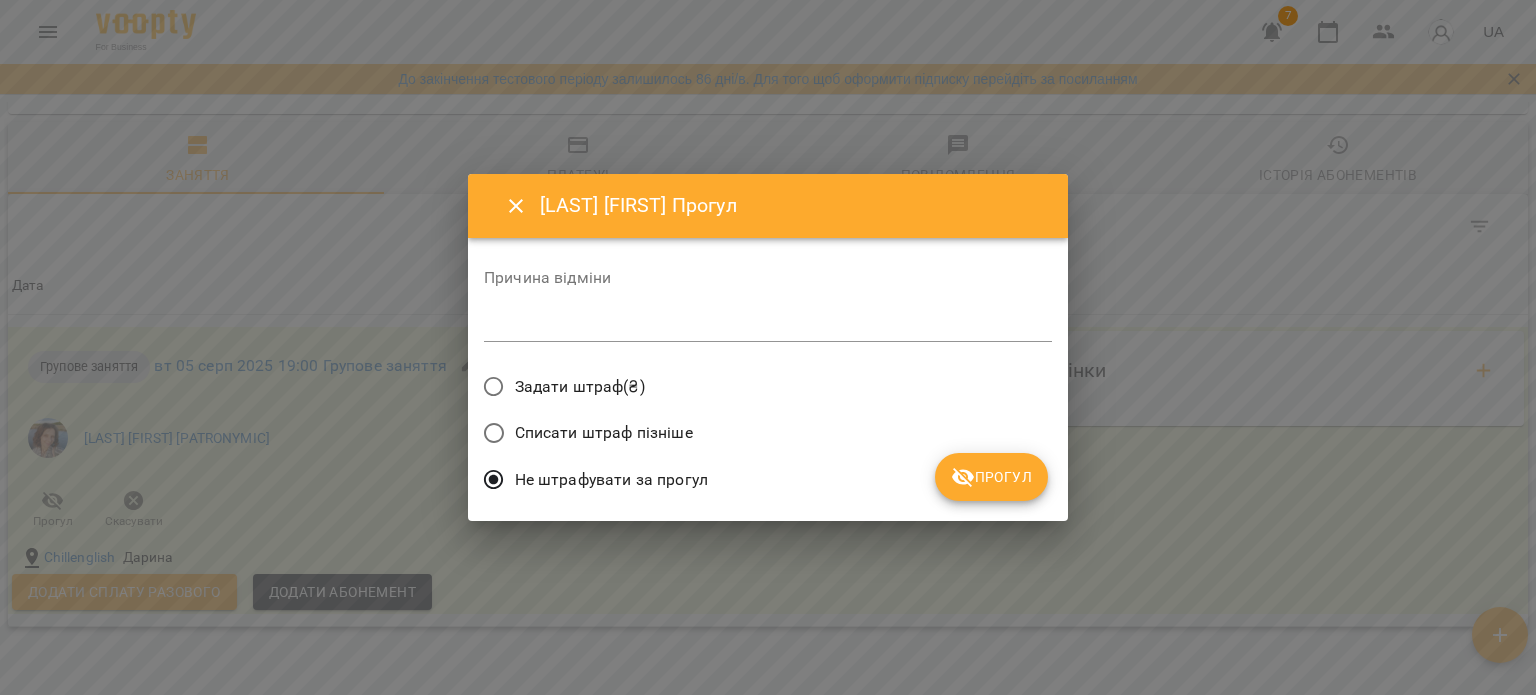 click on "Прогул" at bounding box center [991, 477] 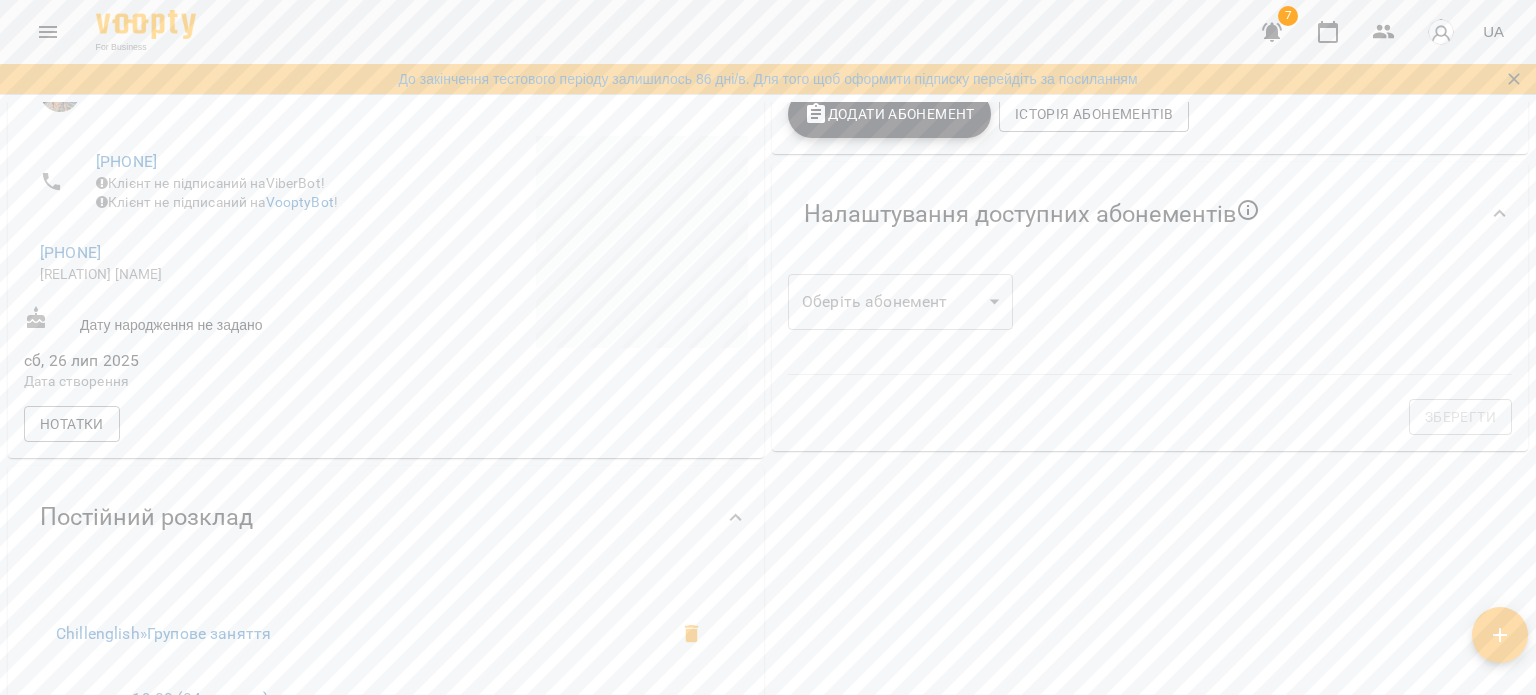 scroll, scrollTop: 222, scrollLeft: 0, axis: vertical 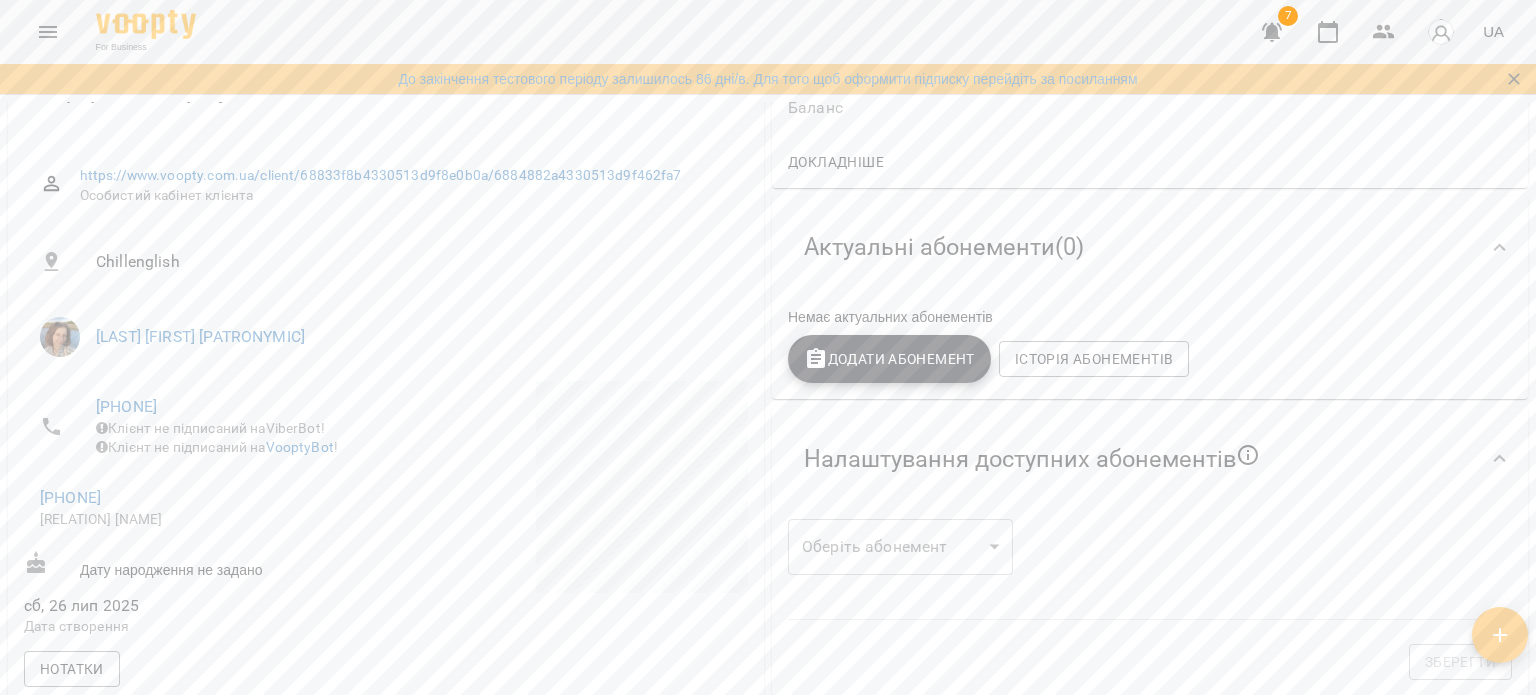 click at bounding box center (1272, 32) 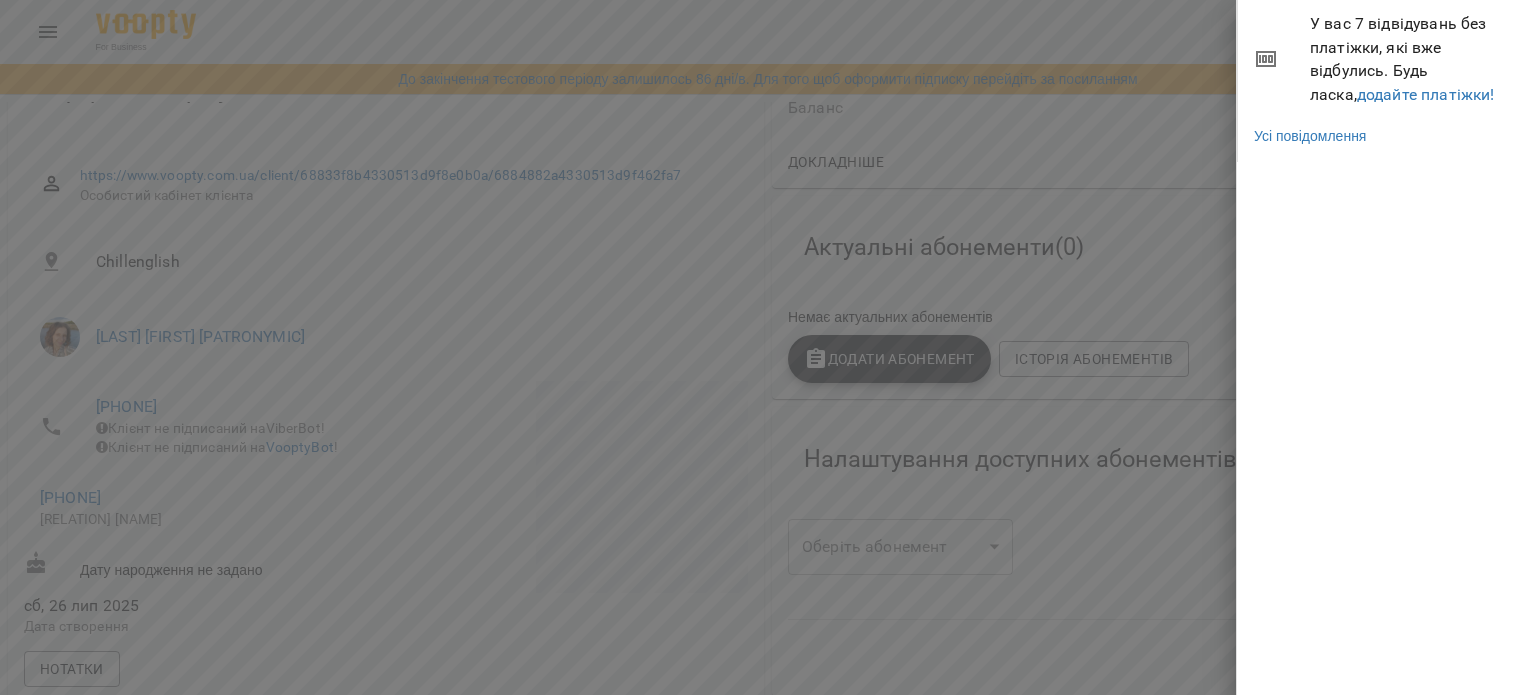 click on "У вас 7 відвідувань без платіжки, які вже відбулись. Будь ласка,  додайте платіжки!" at bounding box center [1415, 59] 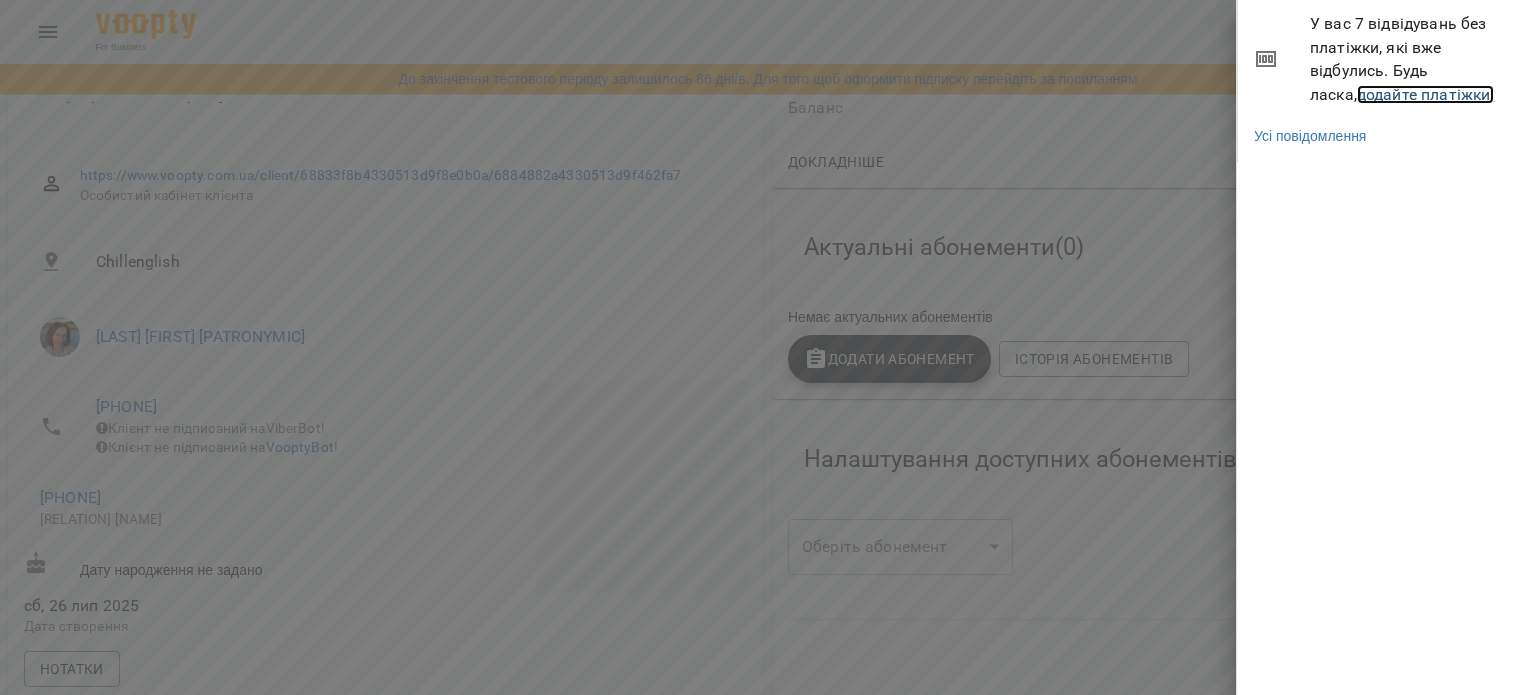 click on "додайте платіжки!" at bounding box center (1426, 94) 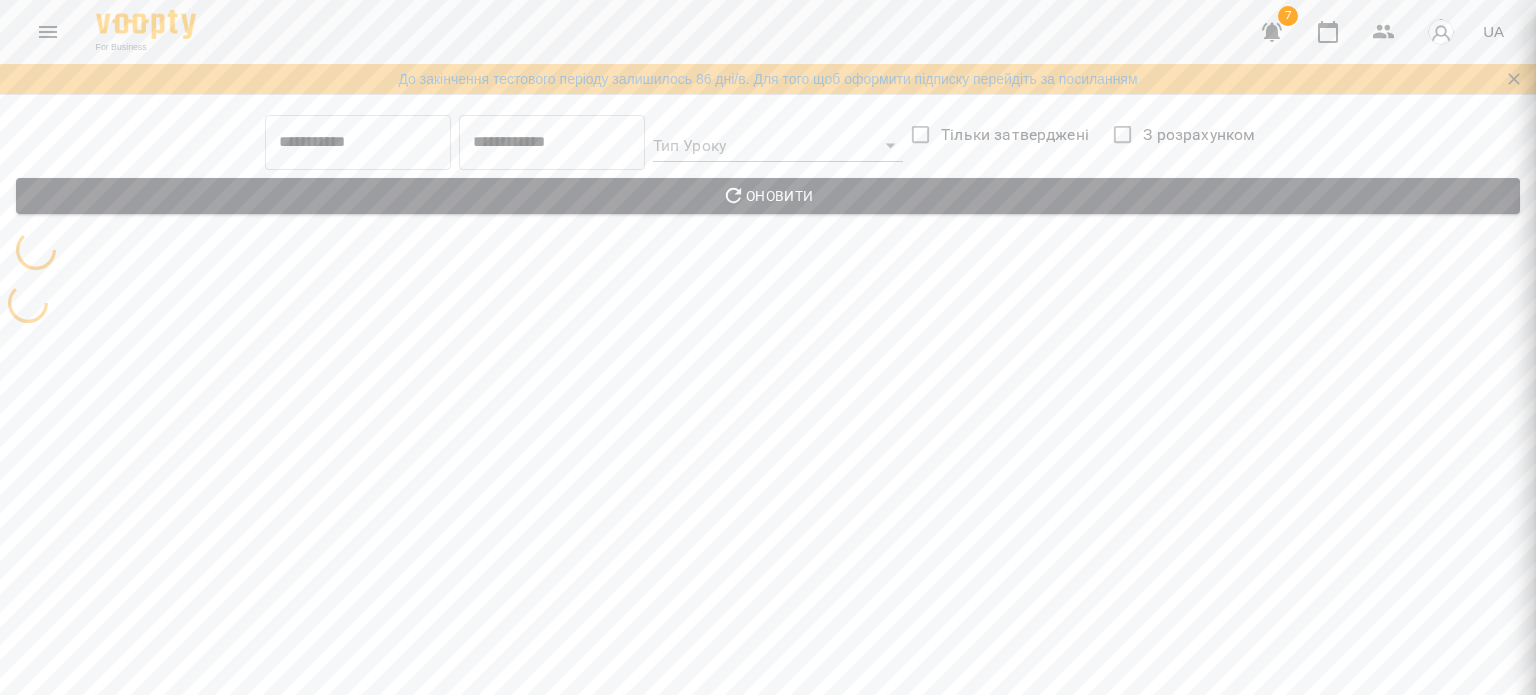 scroll, scrollTop: 0, scrollLeft: 0, axis: both 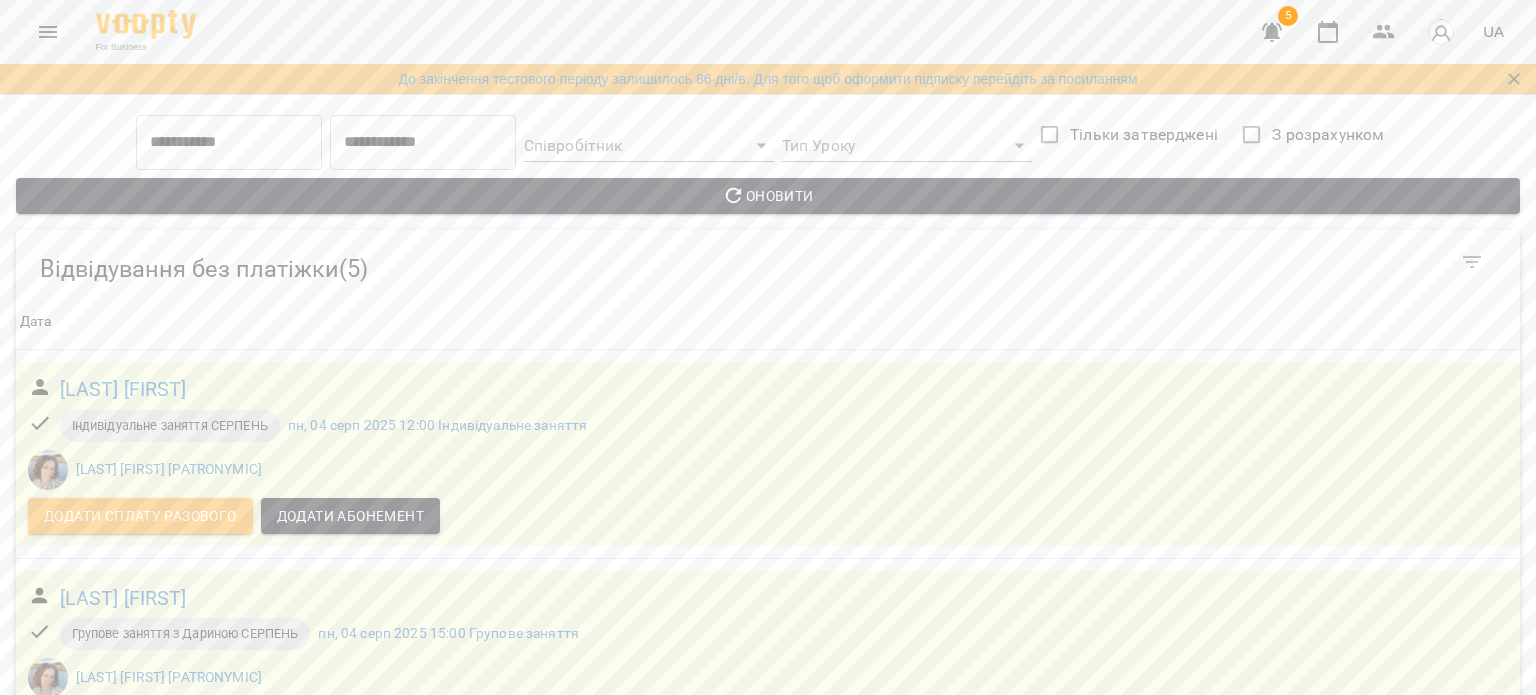 click on "Додати сплату разового" at bounding box center [140, 933] 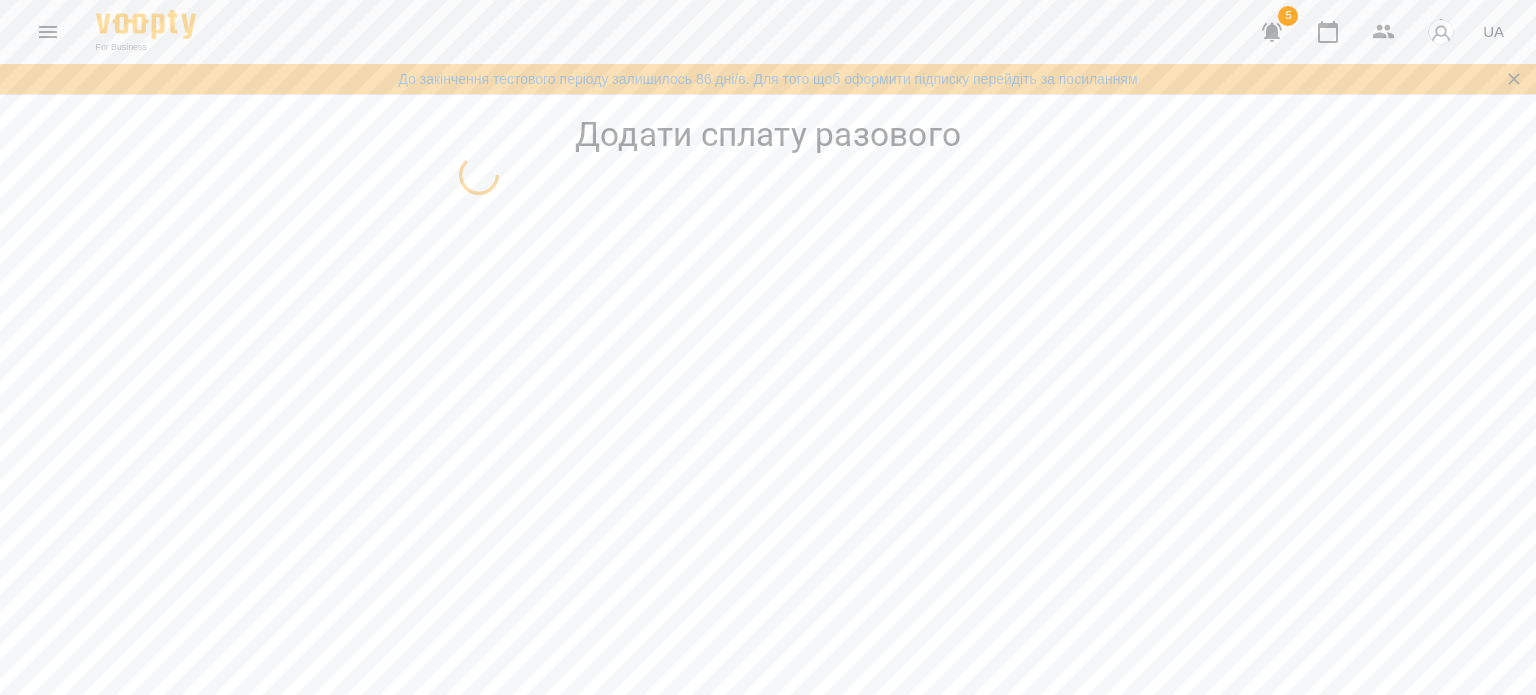 select on "**********" 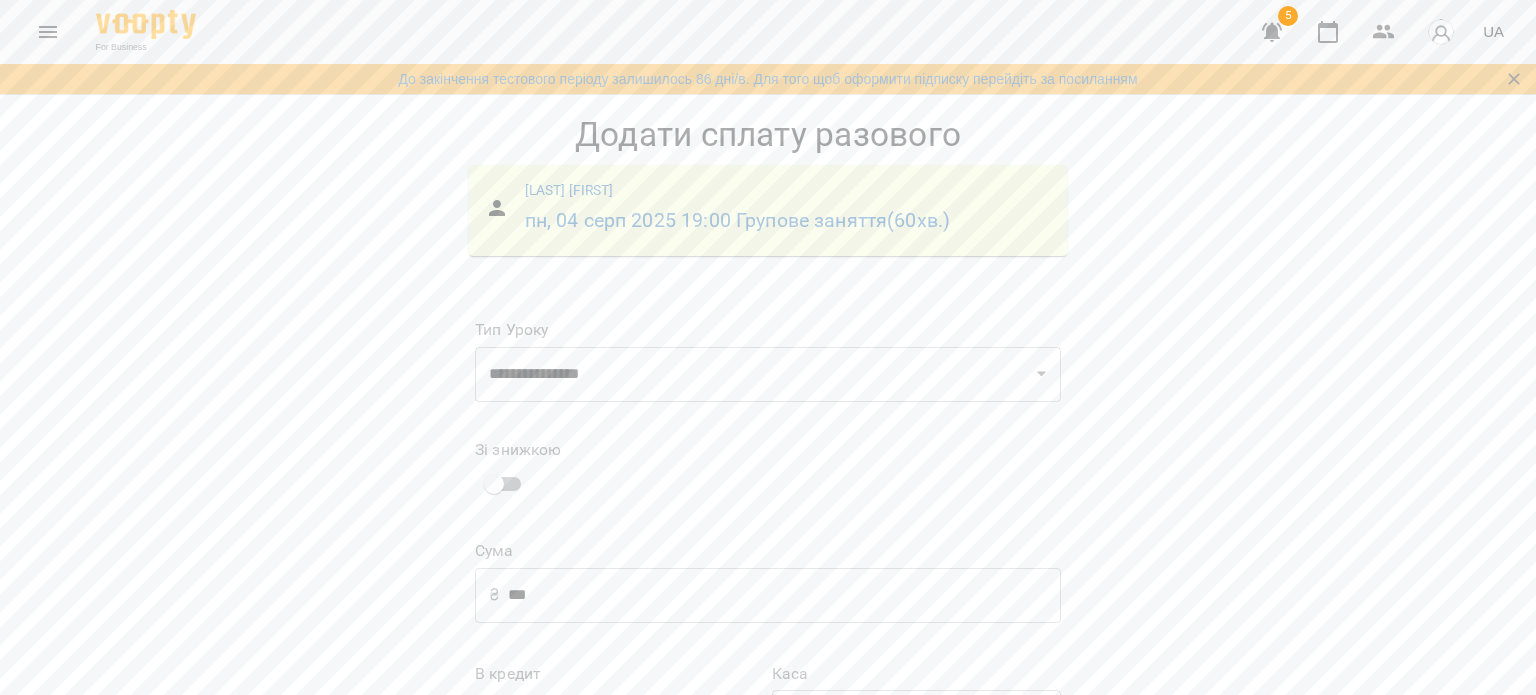 scroll, scrollTop: 100, scrollLeft: 0, axis: vertical 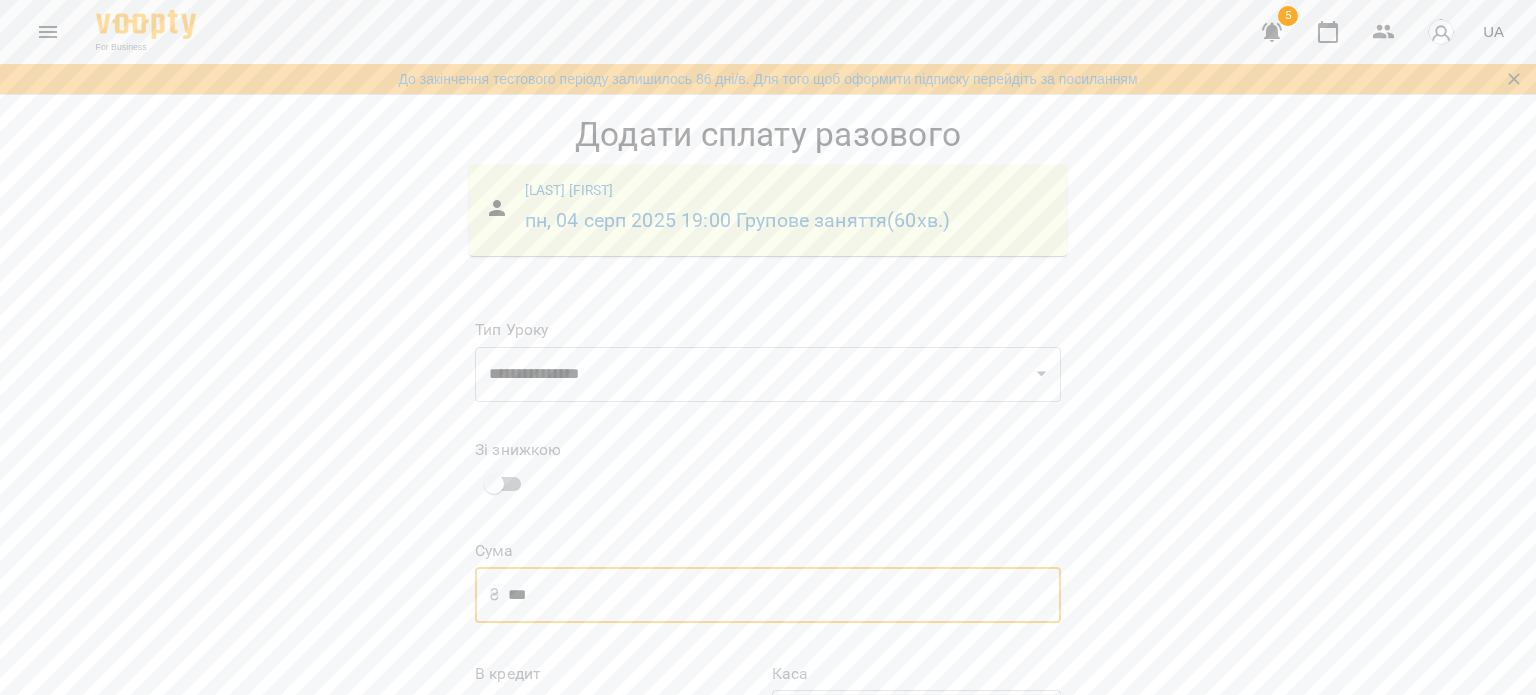 drag, startPoint x: 552, startPoint y: 493, endPoint x: 485, endPoint y: 498, distance: 67.18631 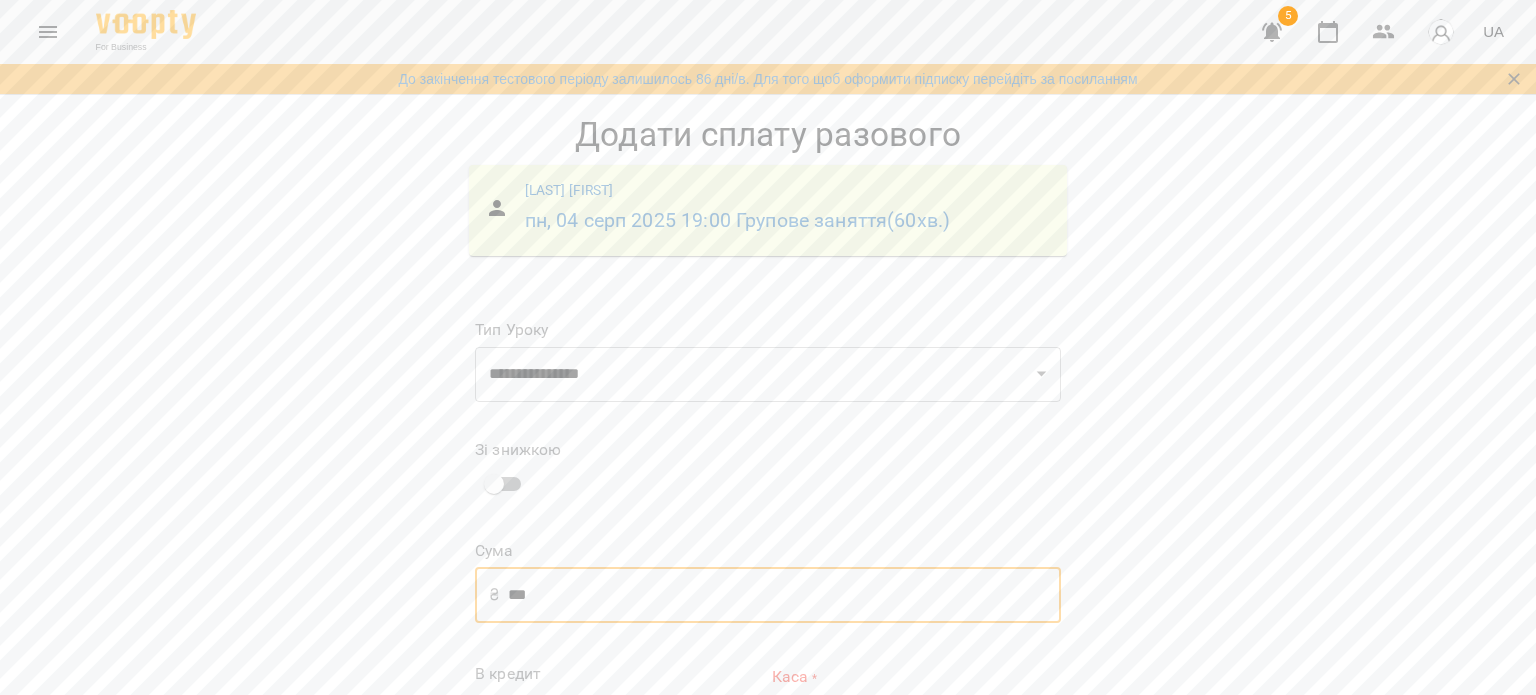 scroll, scrollTop: 256, scrollLeft: 0, axis: vertical 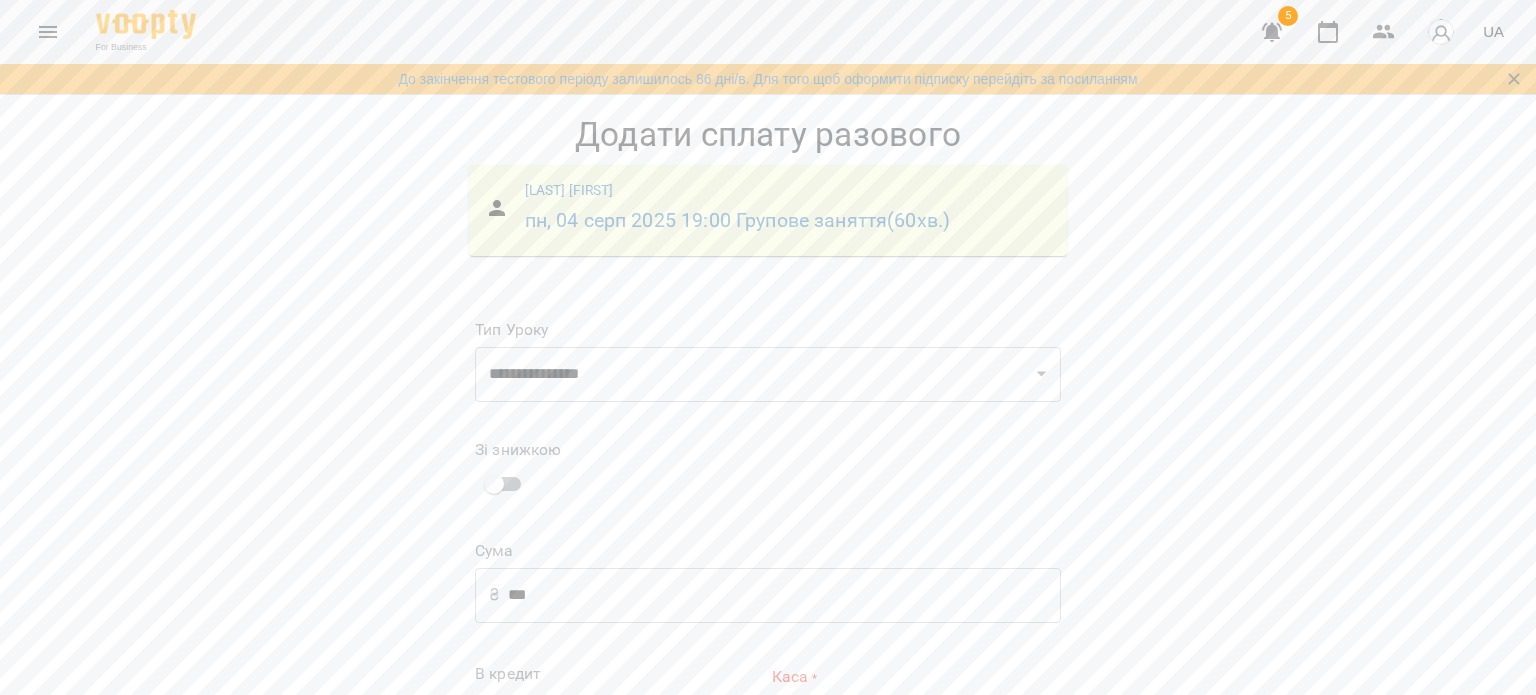 click on "**********" at bounding box center [916, 724] 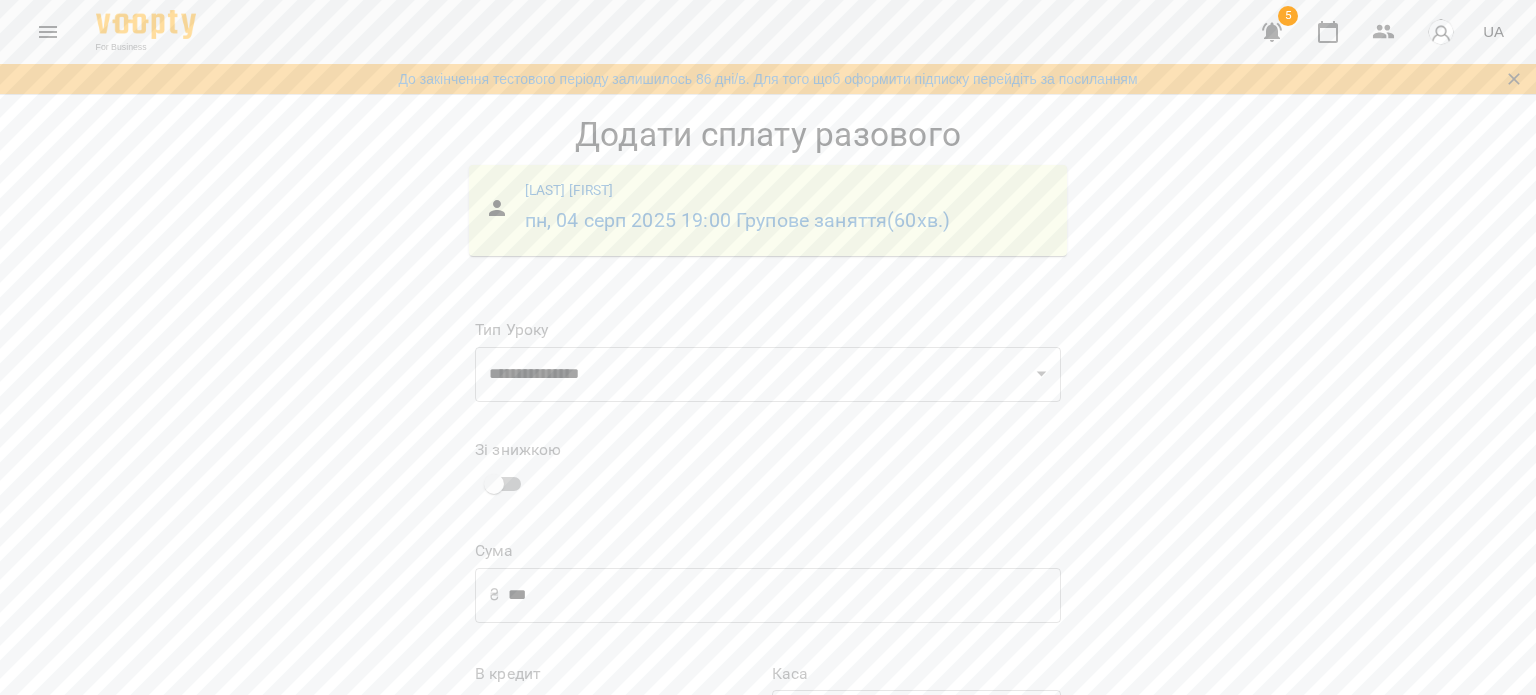click on "Додати сплату разового" at bounding box center (934, 910) 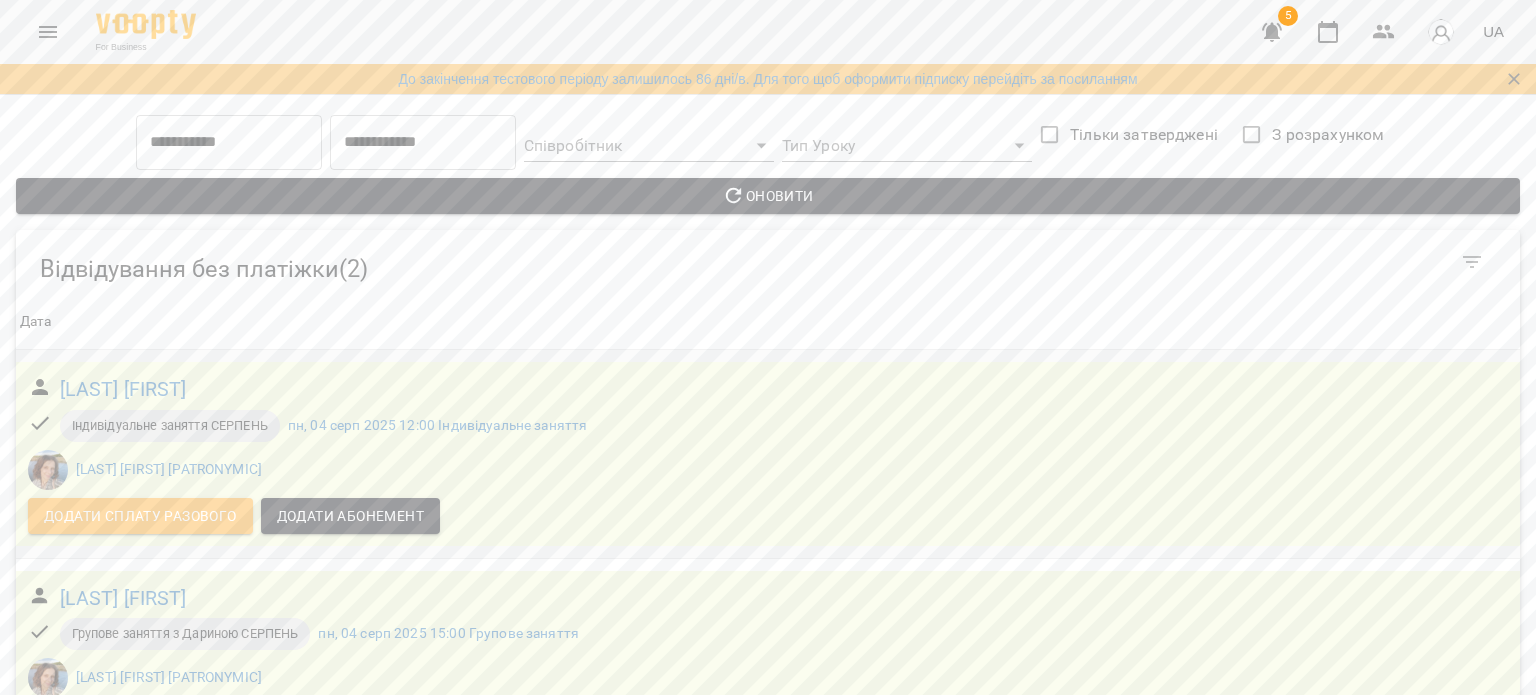 scroll, scrollTop: 0, scrollLeft: 0, axis: both 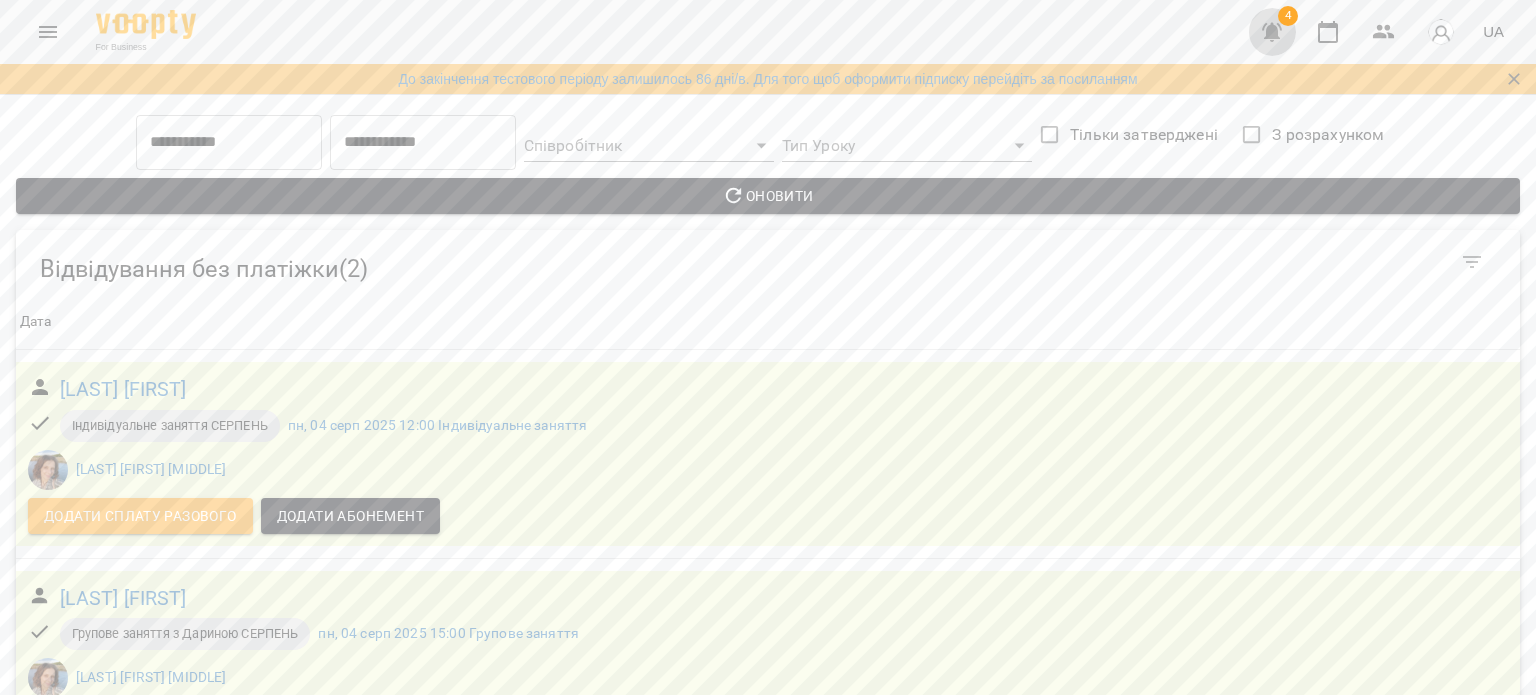 click 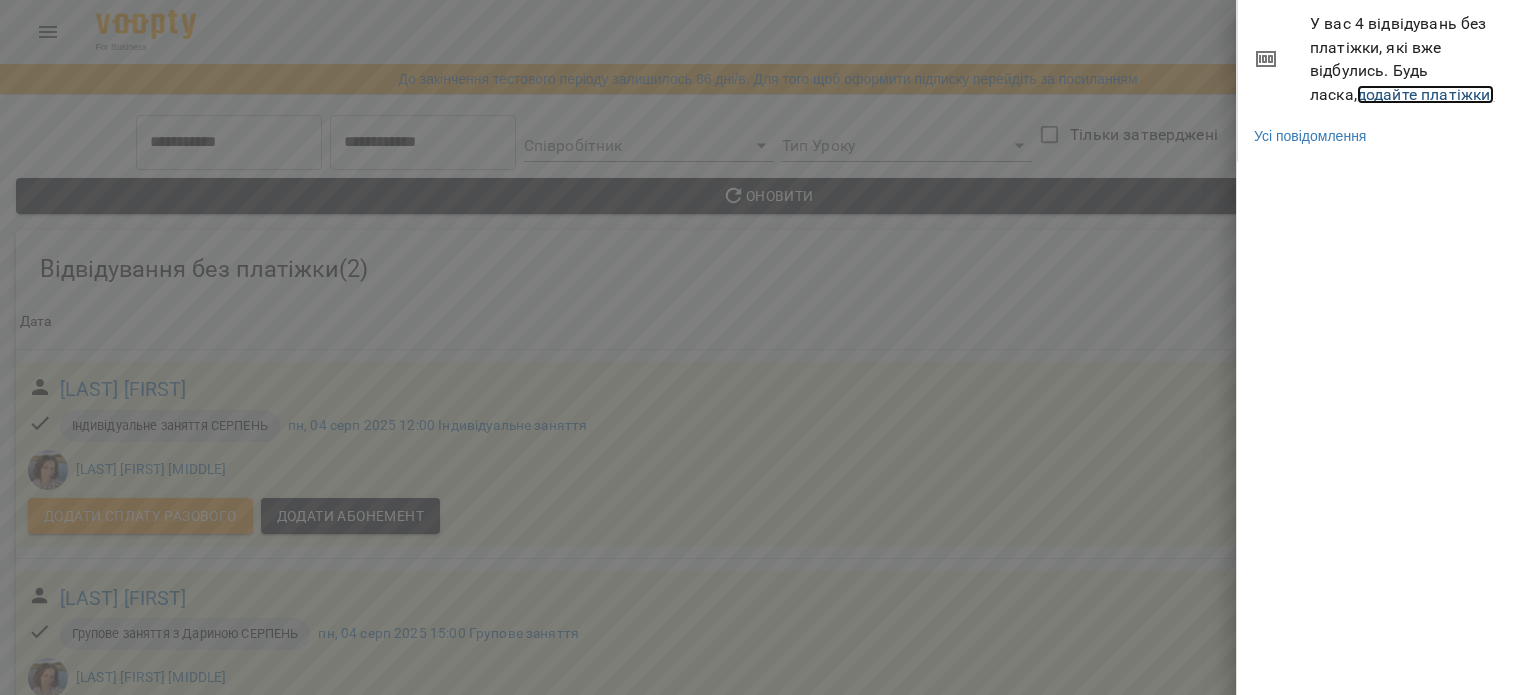 click on "додайте платіжки!" at bounding box center (1426, 94) 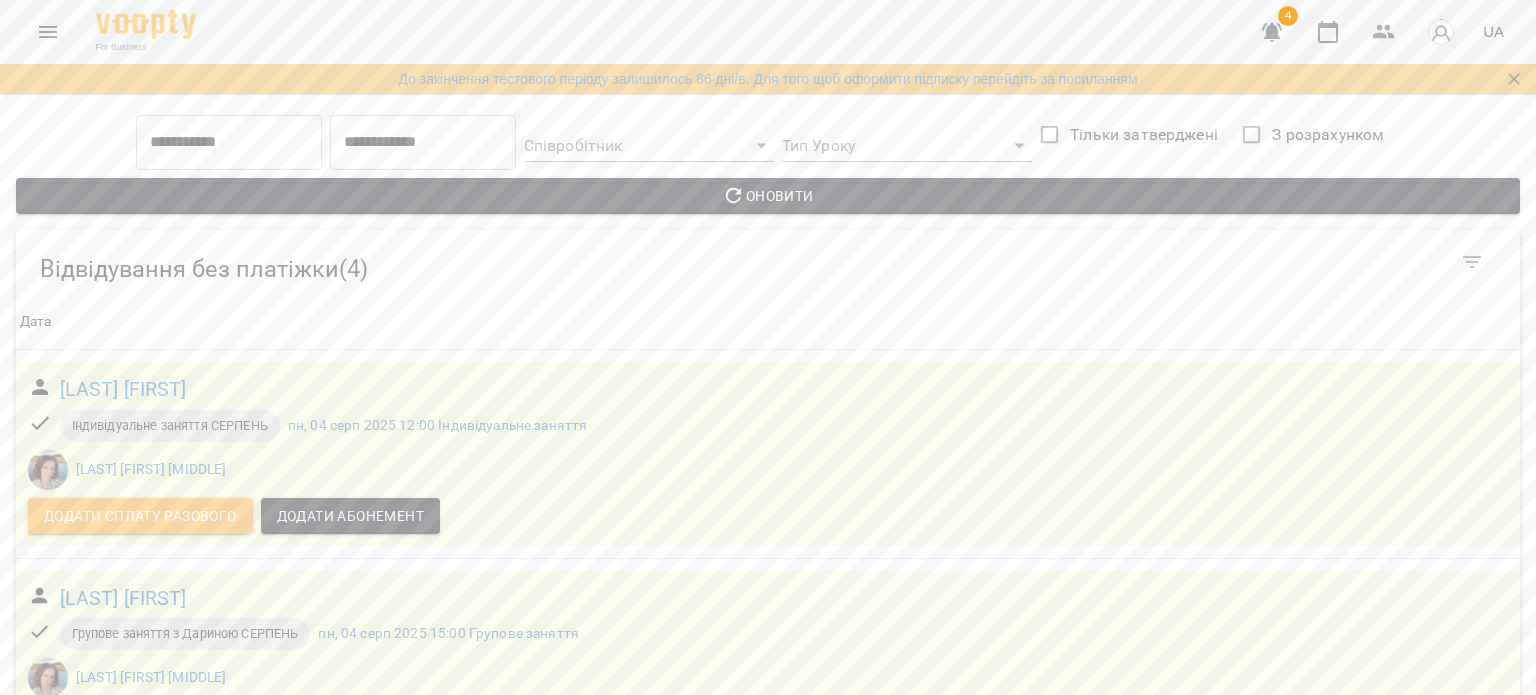scroll, scrollTop: 3, scrollLeft: 0, axis: vertical 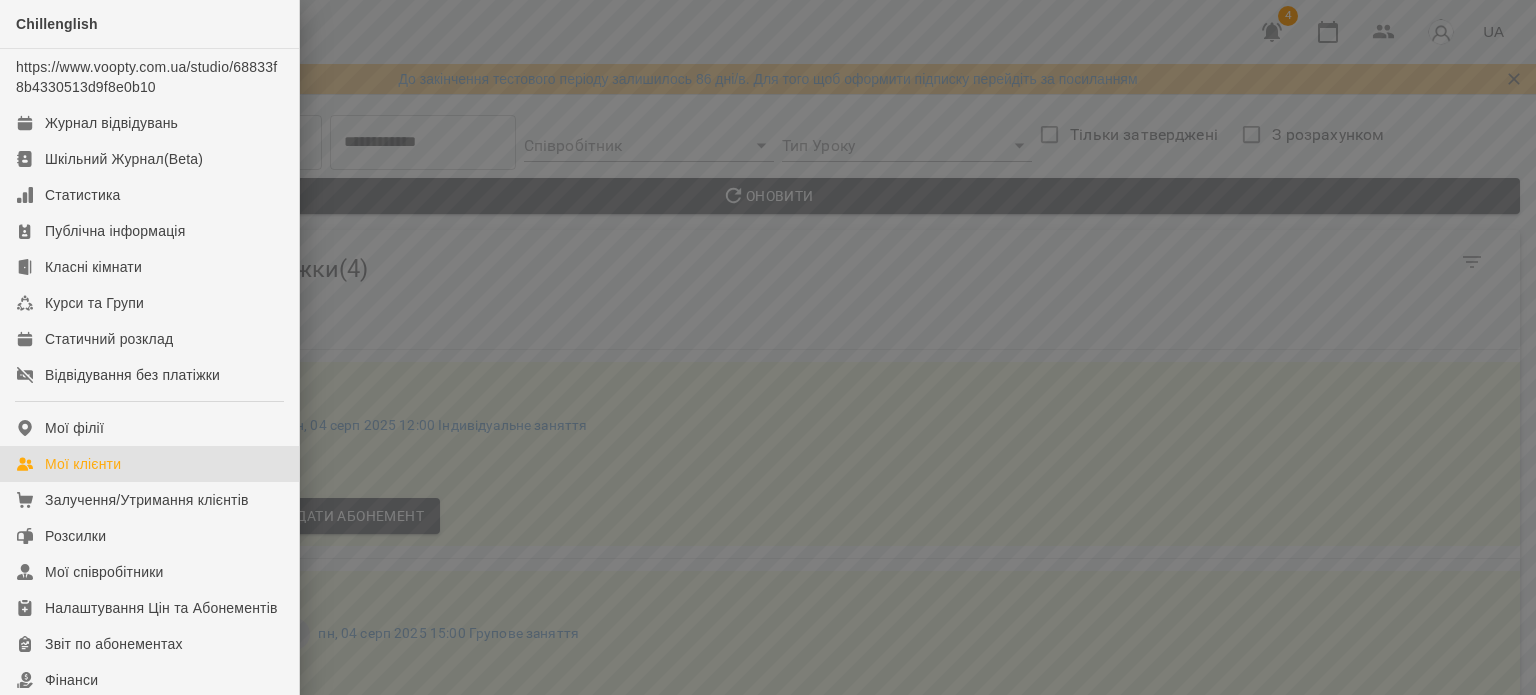 click on "Мої клієнти" at bounding box center [149, 464] 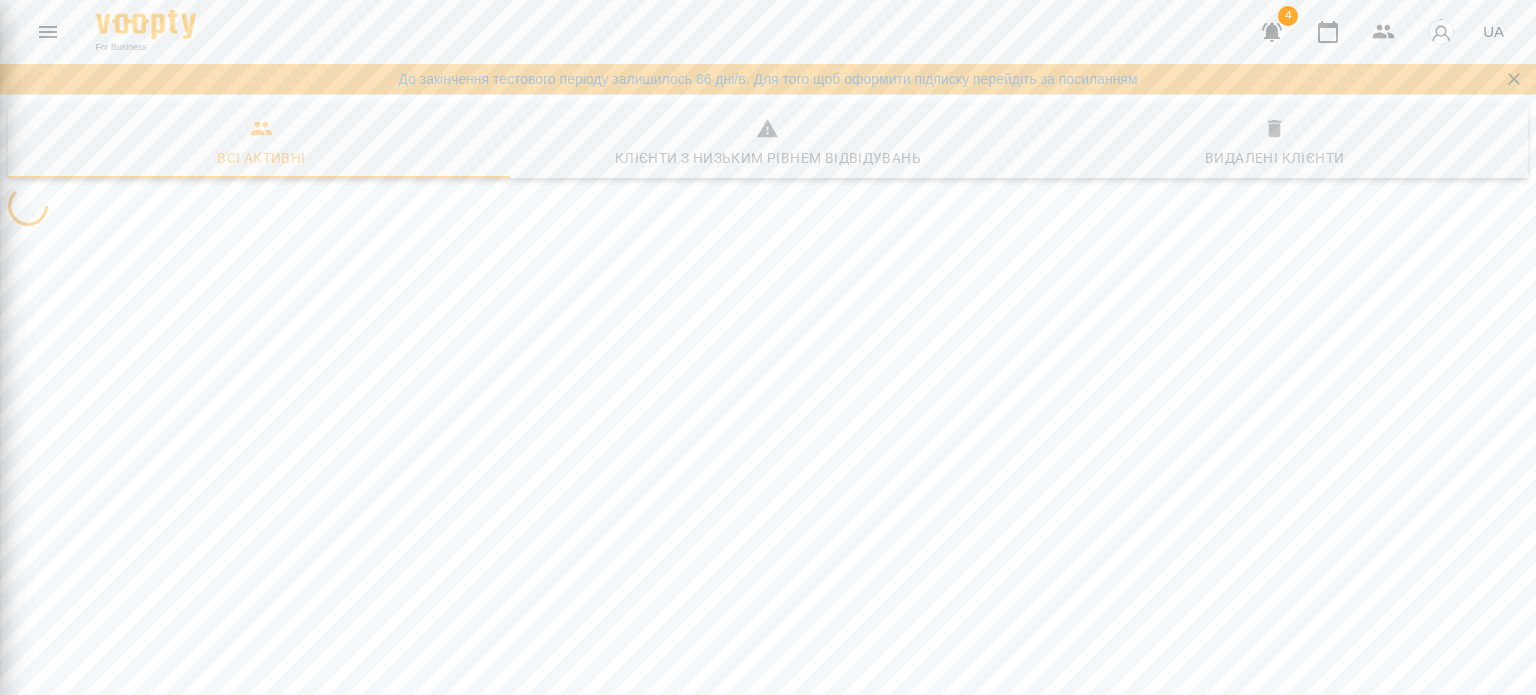 scroll, scrollTop: 0, scrollLeft: 0, axis: both 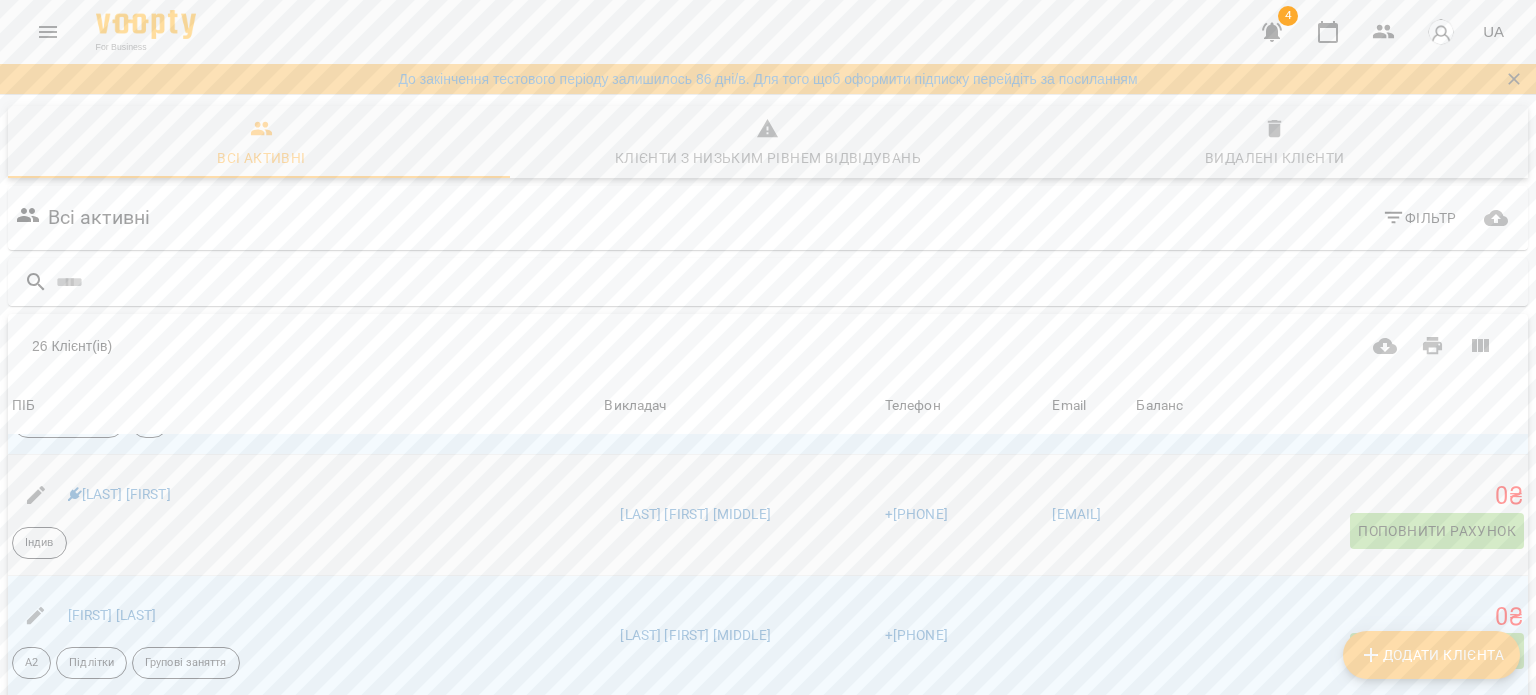 click on "Поповнити рахунок" at bounding box center [1437, 531] 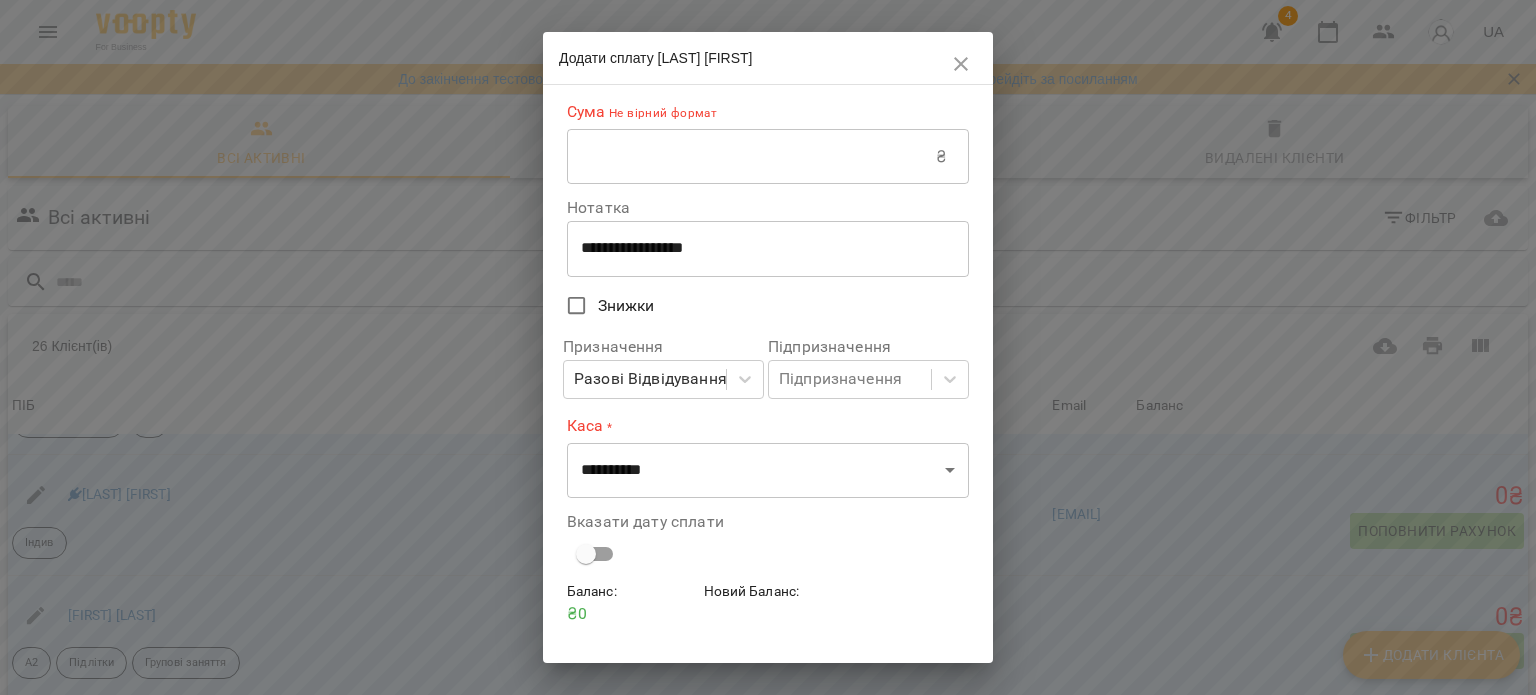 click at bounding box center (751, 157) 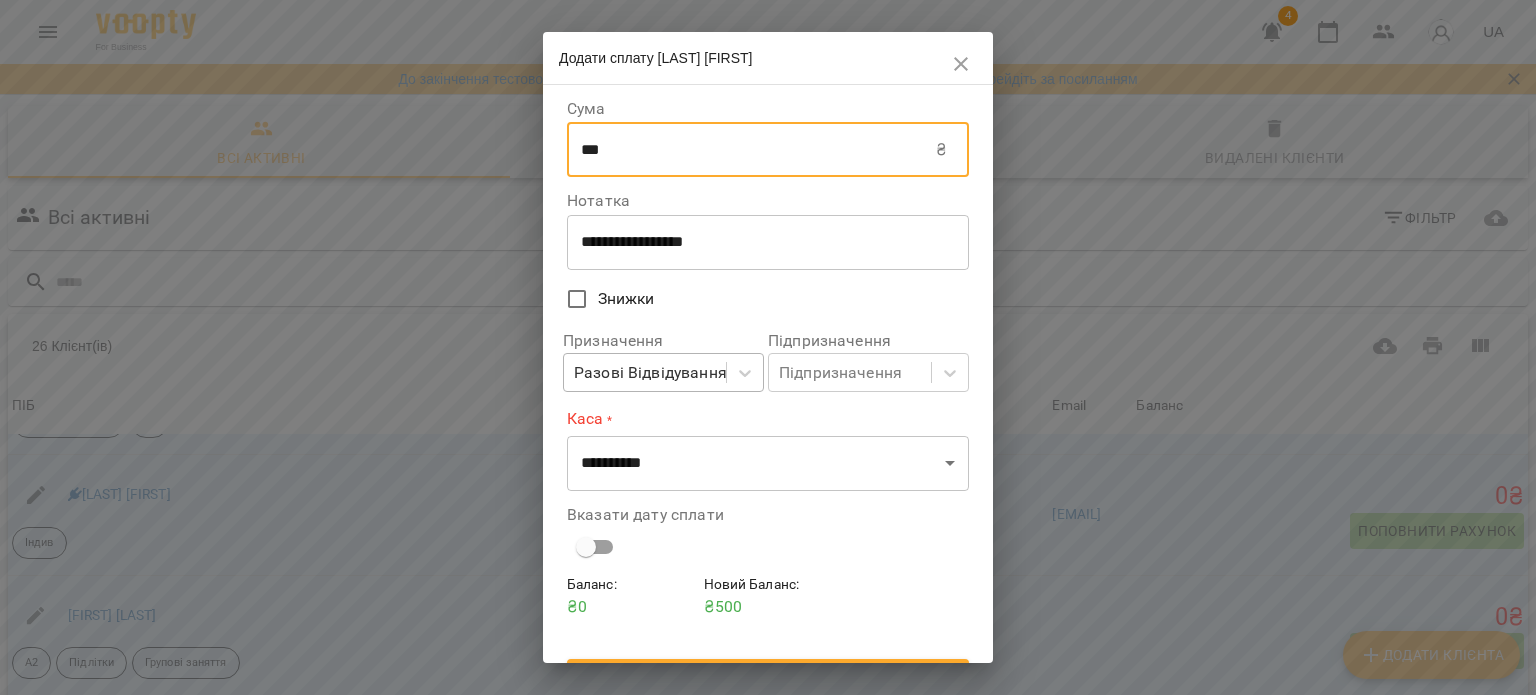 scroll, scrollTop: 41, scrollLeft: 0, axis: vertical 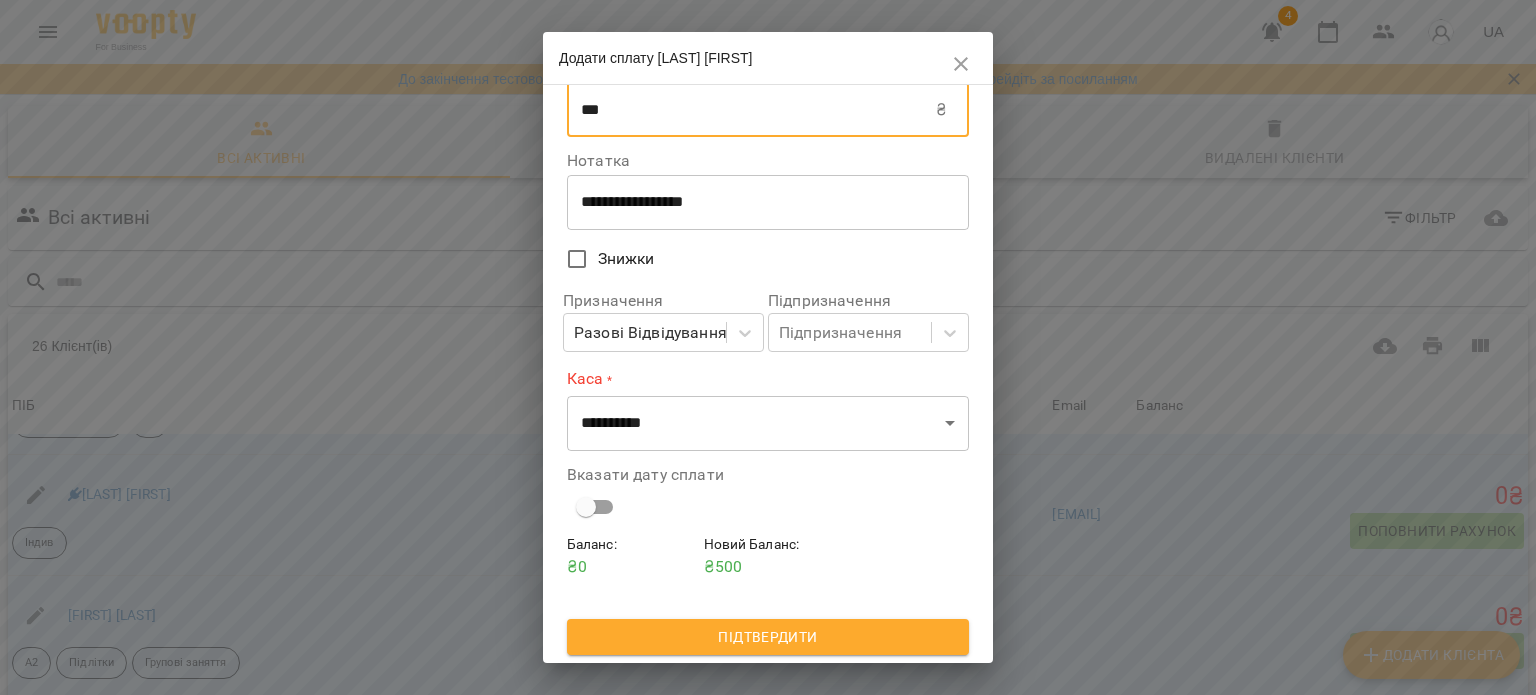 type on "***" 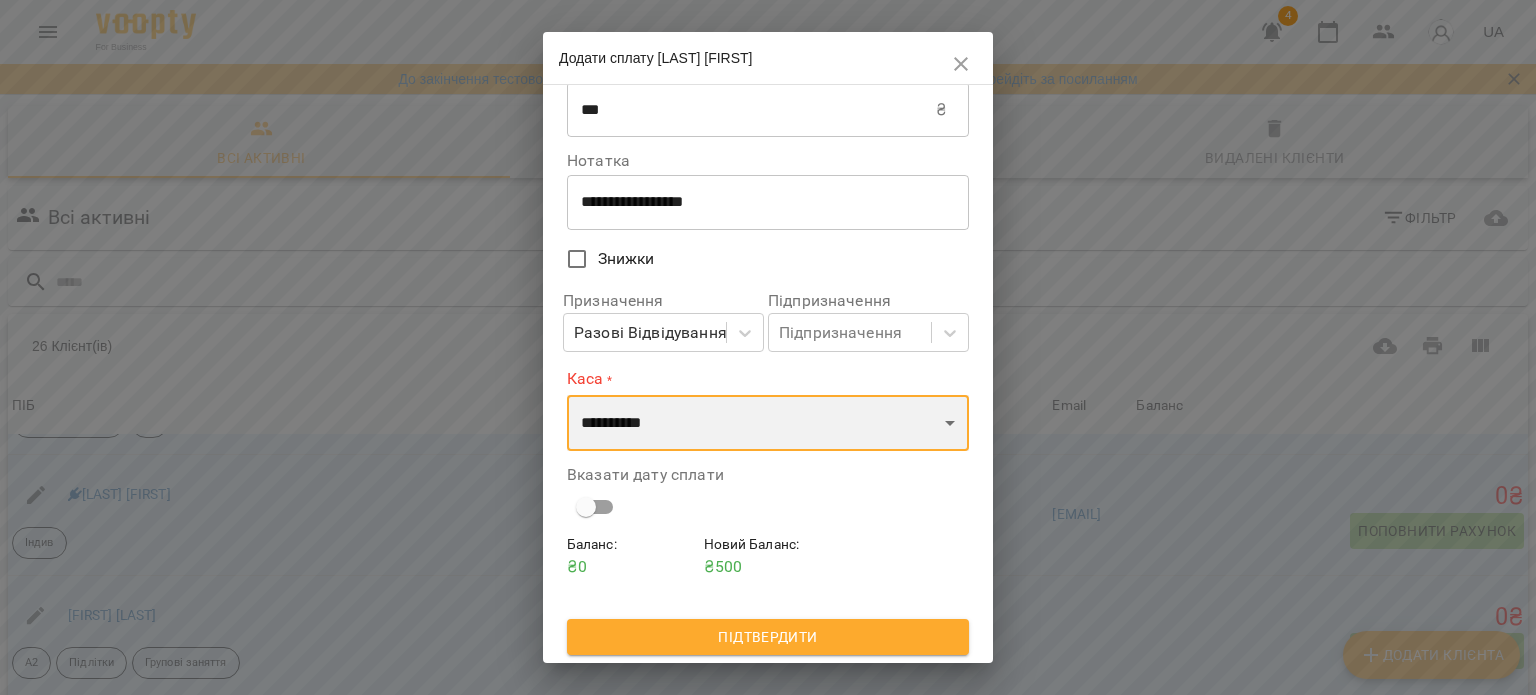 click on "**********" at bounding box center (768, 423) 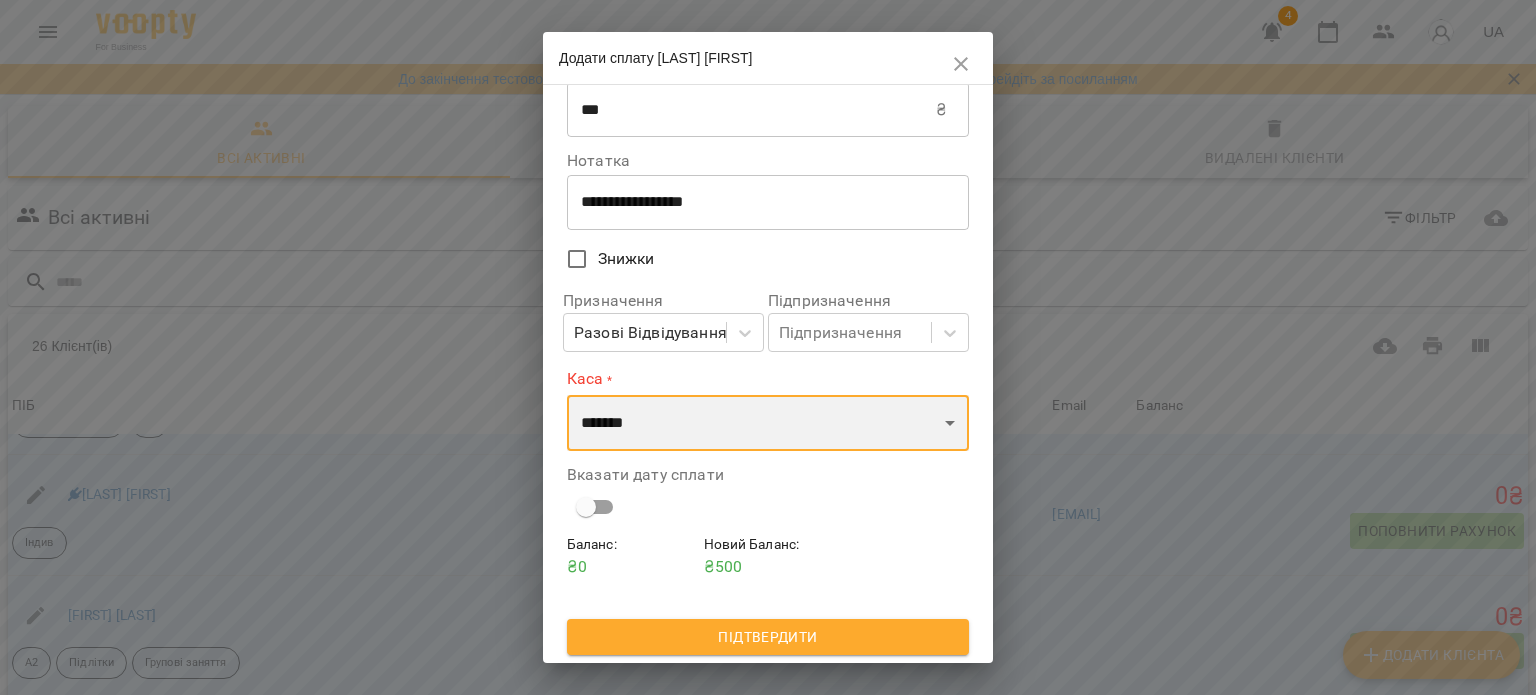 click on "**********" at bounding box center (768, 423) 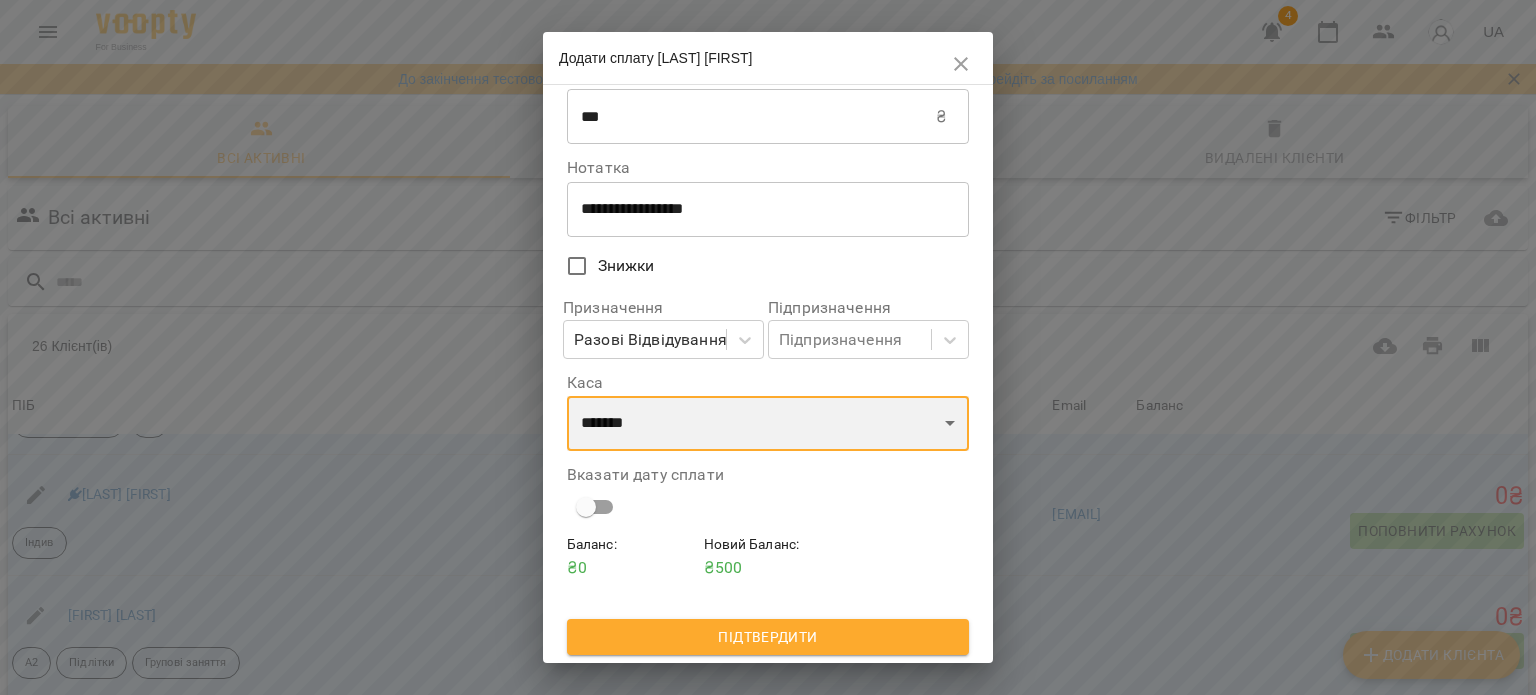 scroll, scrollTop: 35, scrollLeft: 0, axis: vertical 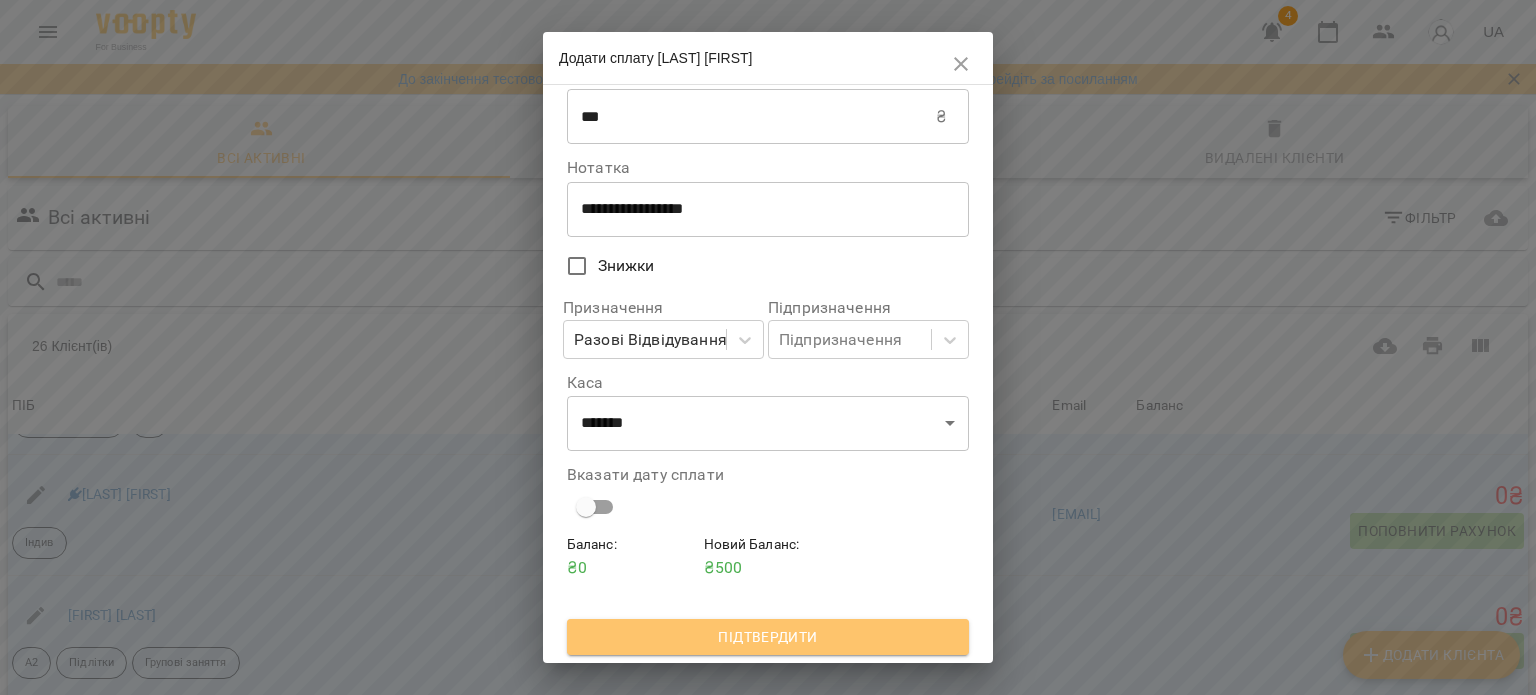 click on "Підтвердити" at bounding box center (768, 637) 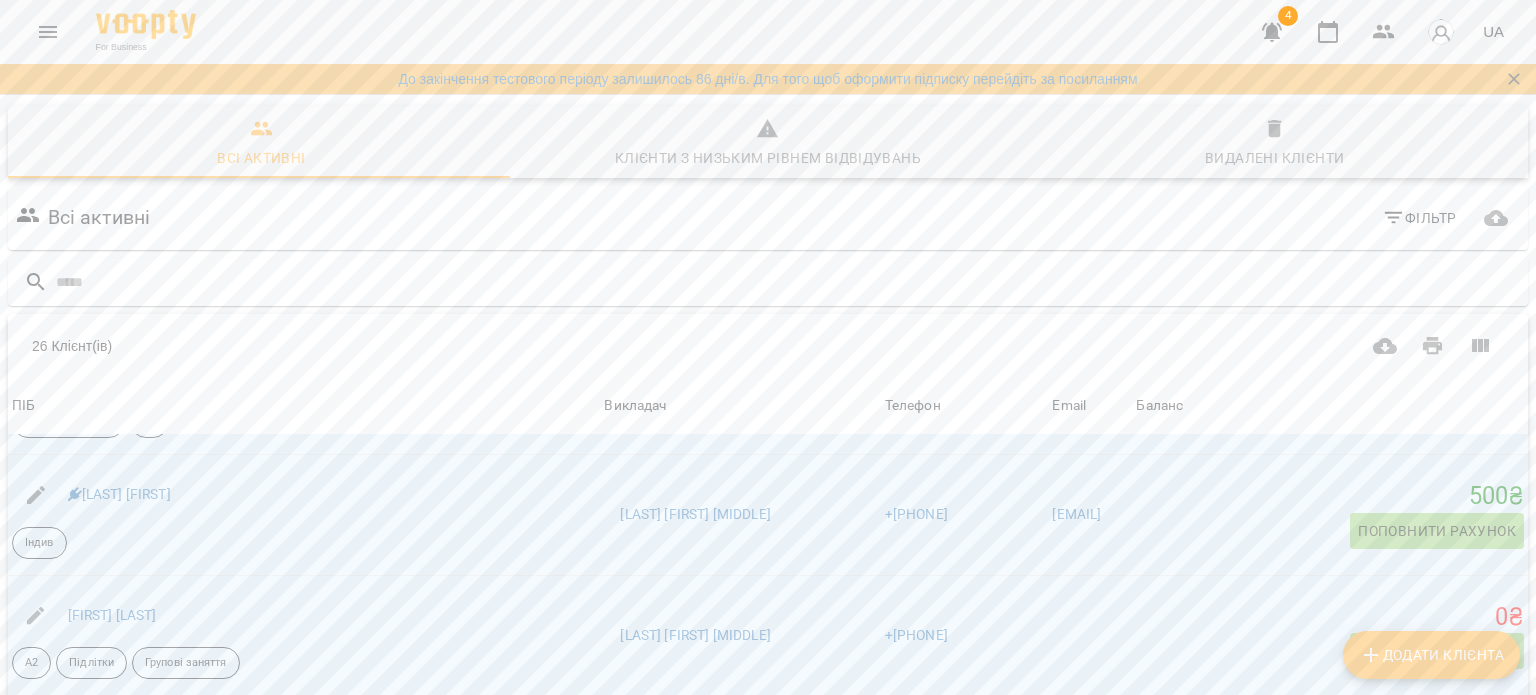 click 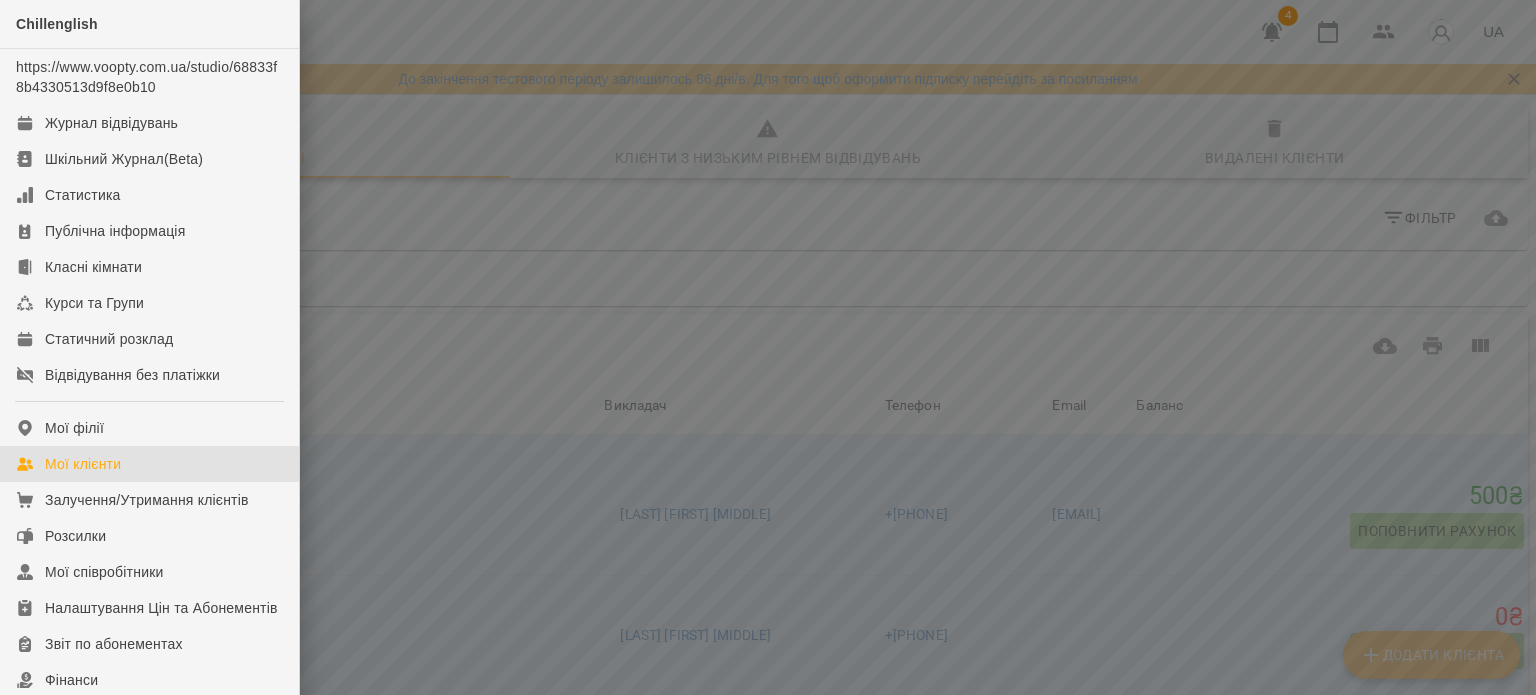 click at bounding box center (768, 347) 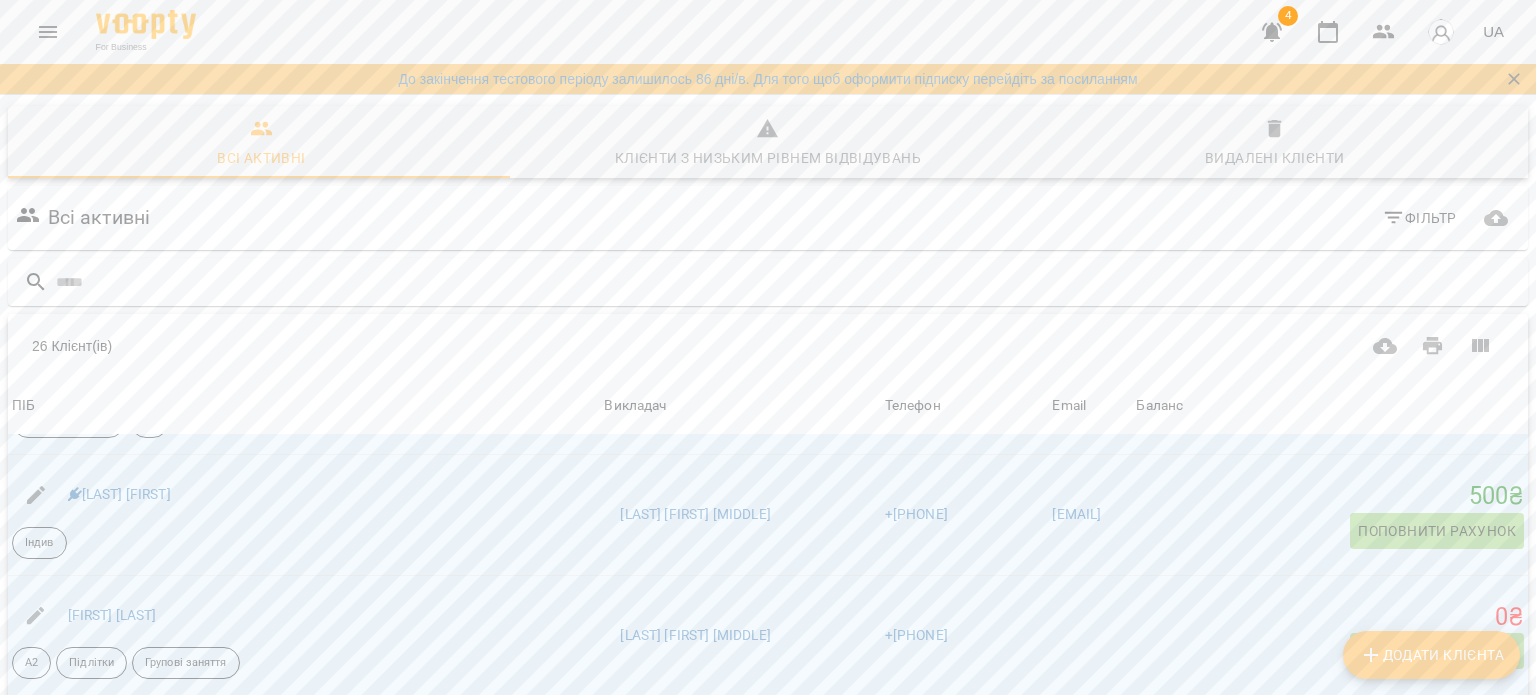 click 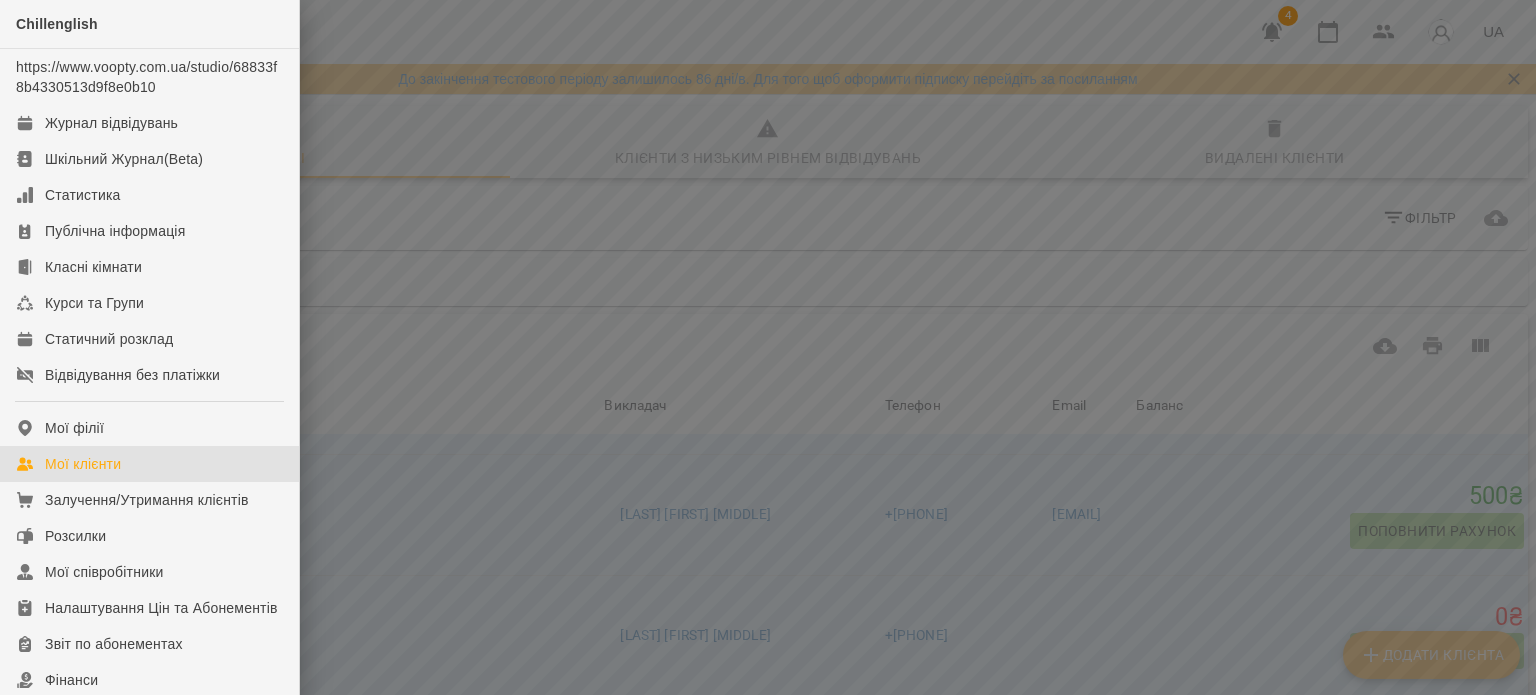 click at bounding box center (768, 347) 